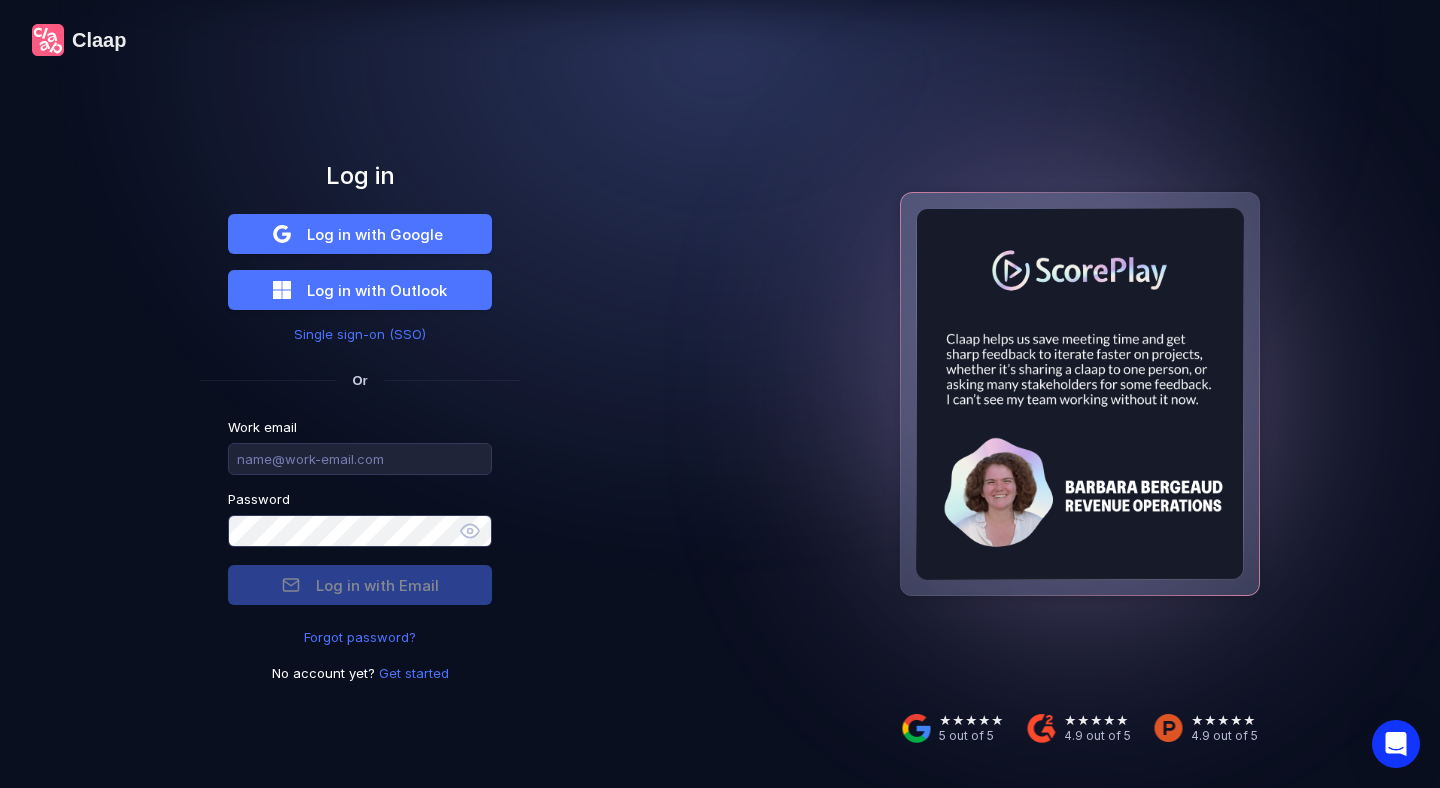scroll, scrollTop: 0, scrollLeft: 0, axis: both 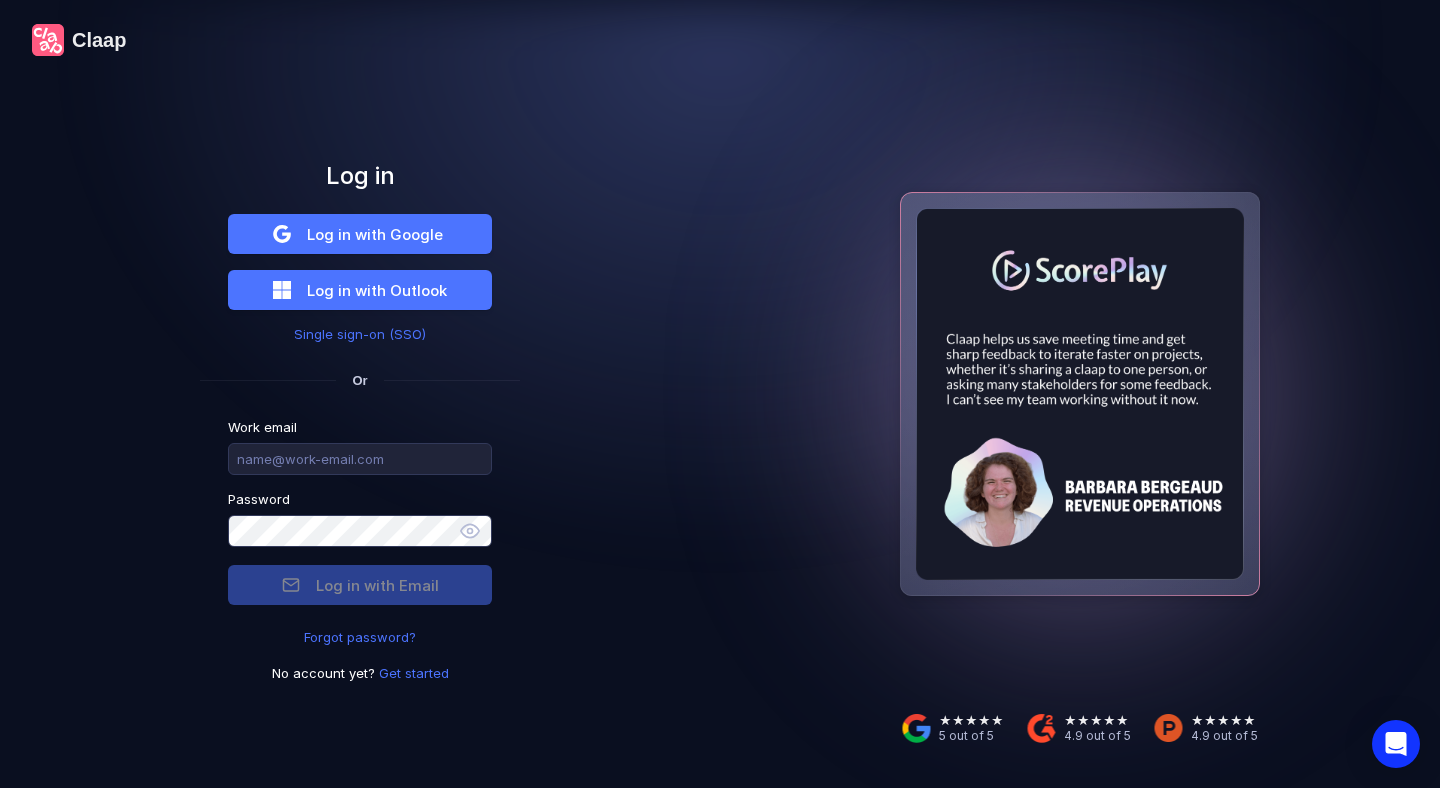 click on "Get started" at bounding box center (414, 673) 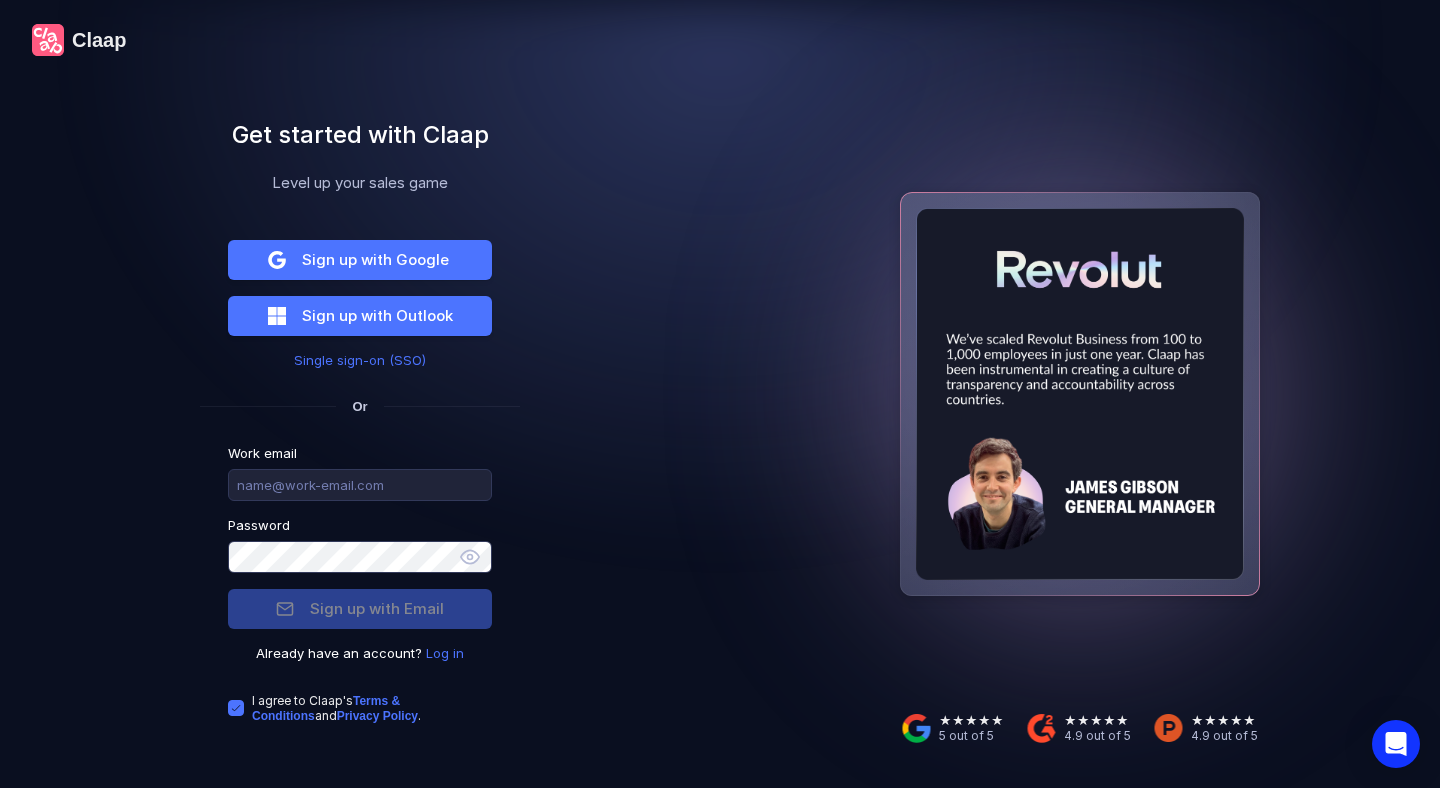 click on "Log in" at bounding box center (445, 653) 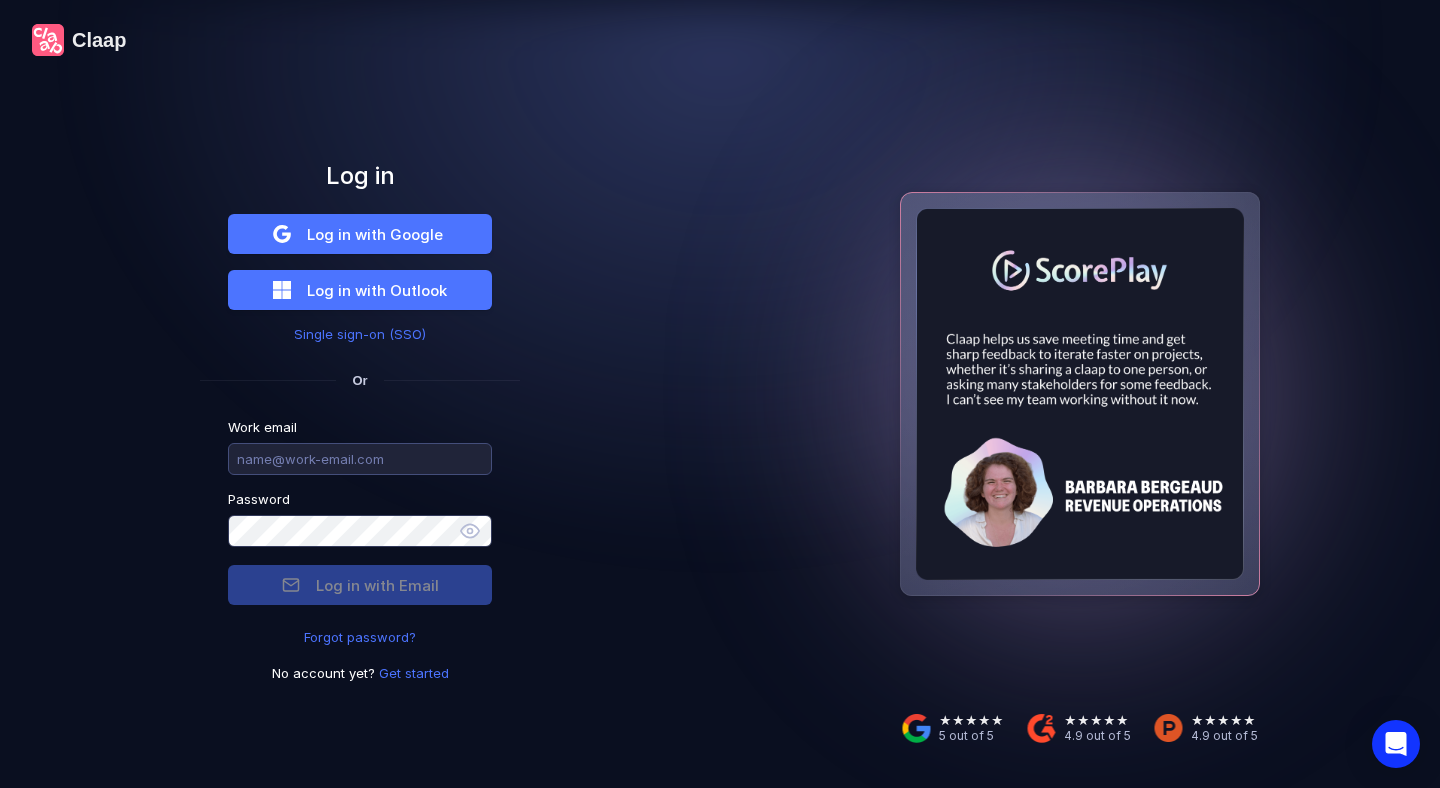 click at bounding box center (360, 459) 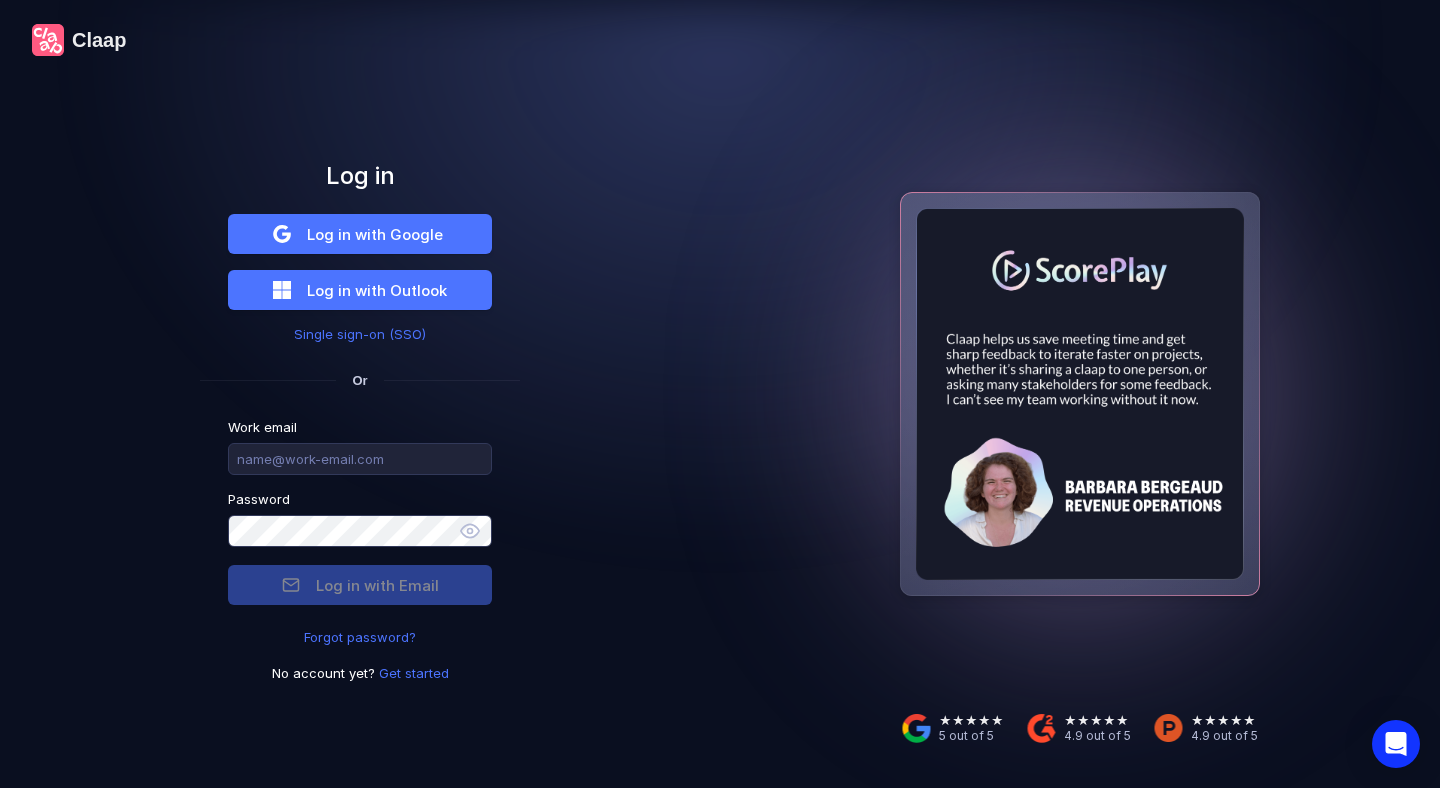 type on "[EMAIL]" 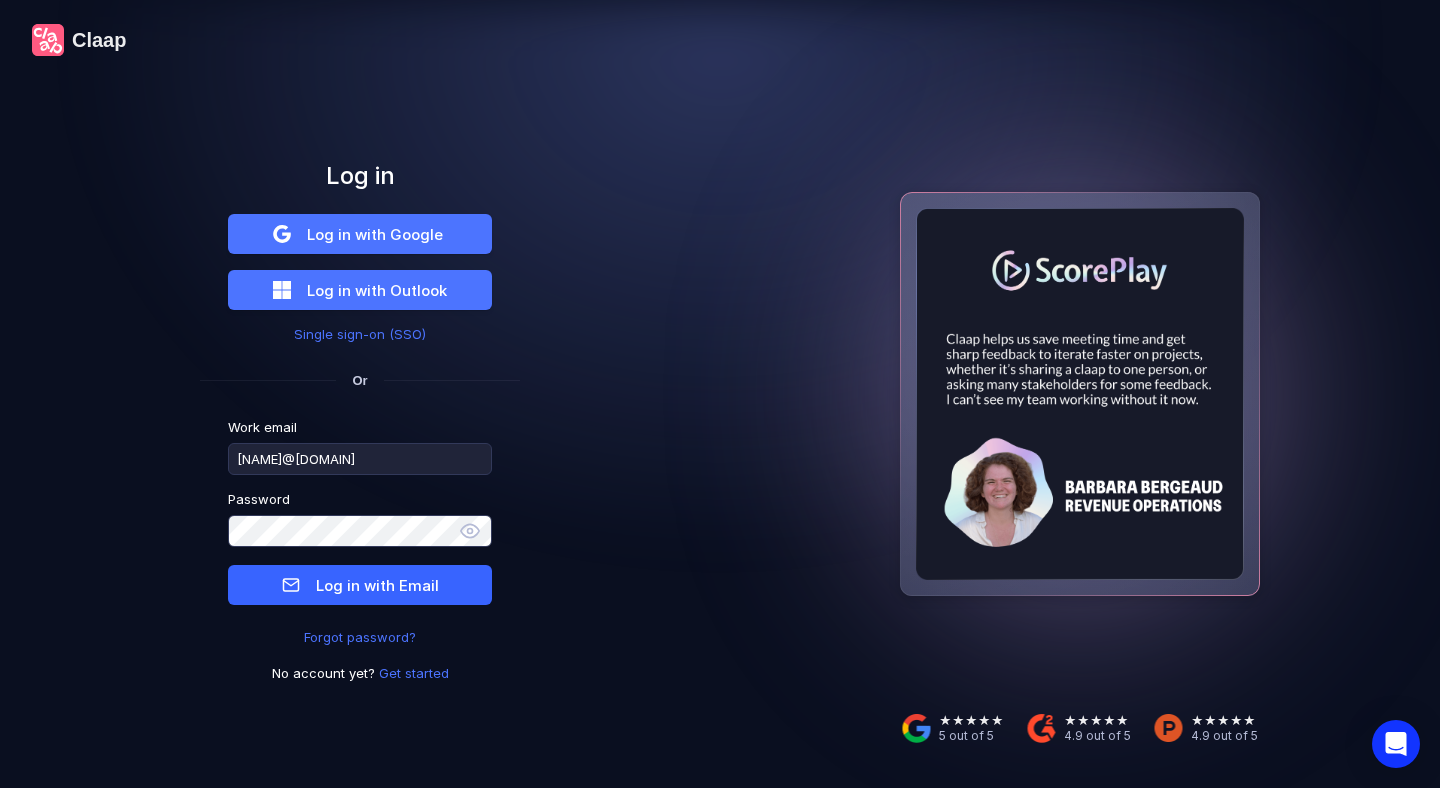 click on "Log in with Email" at bounding box center [377, 585] 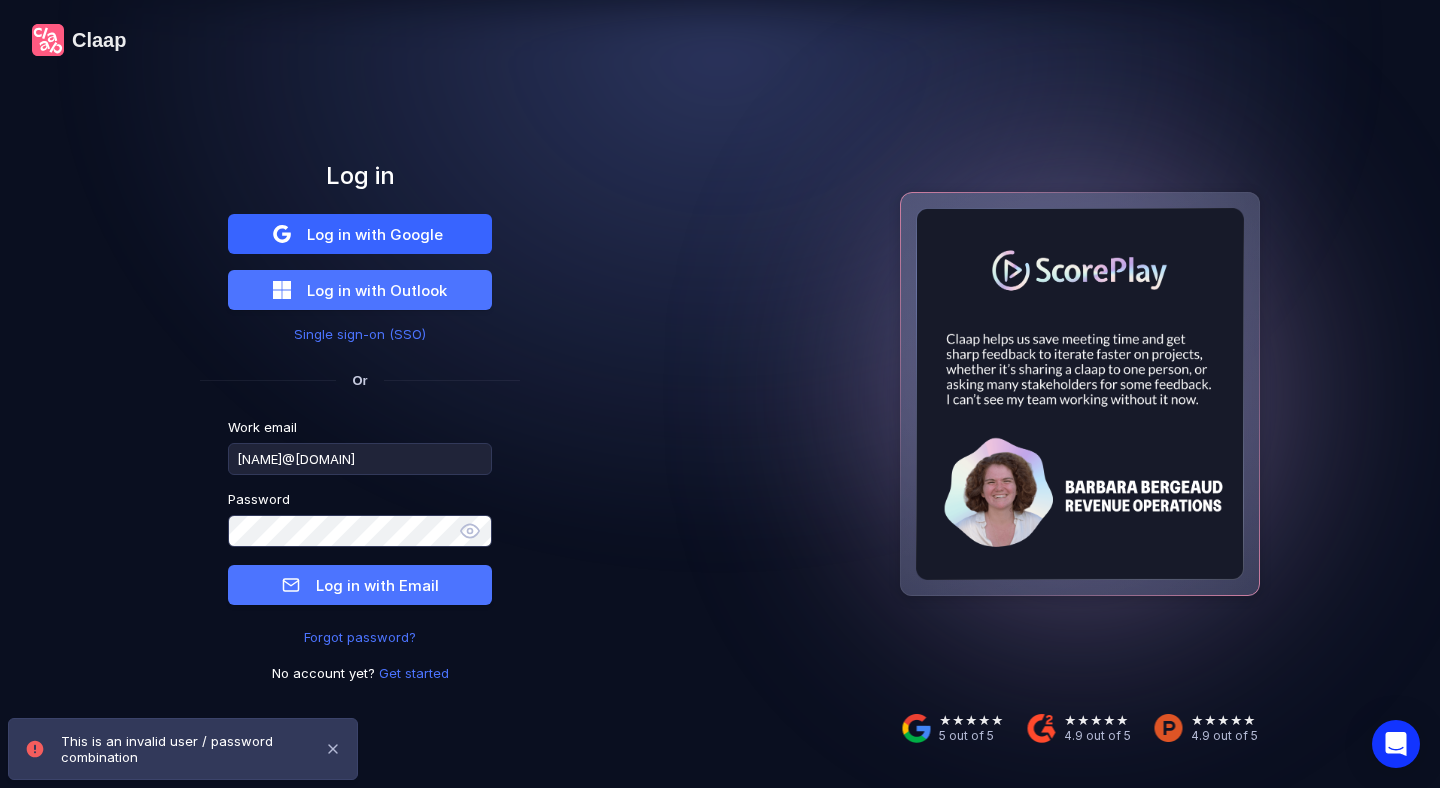 click on "Log in with Google" at bounding box center (375, 234) 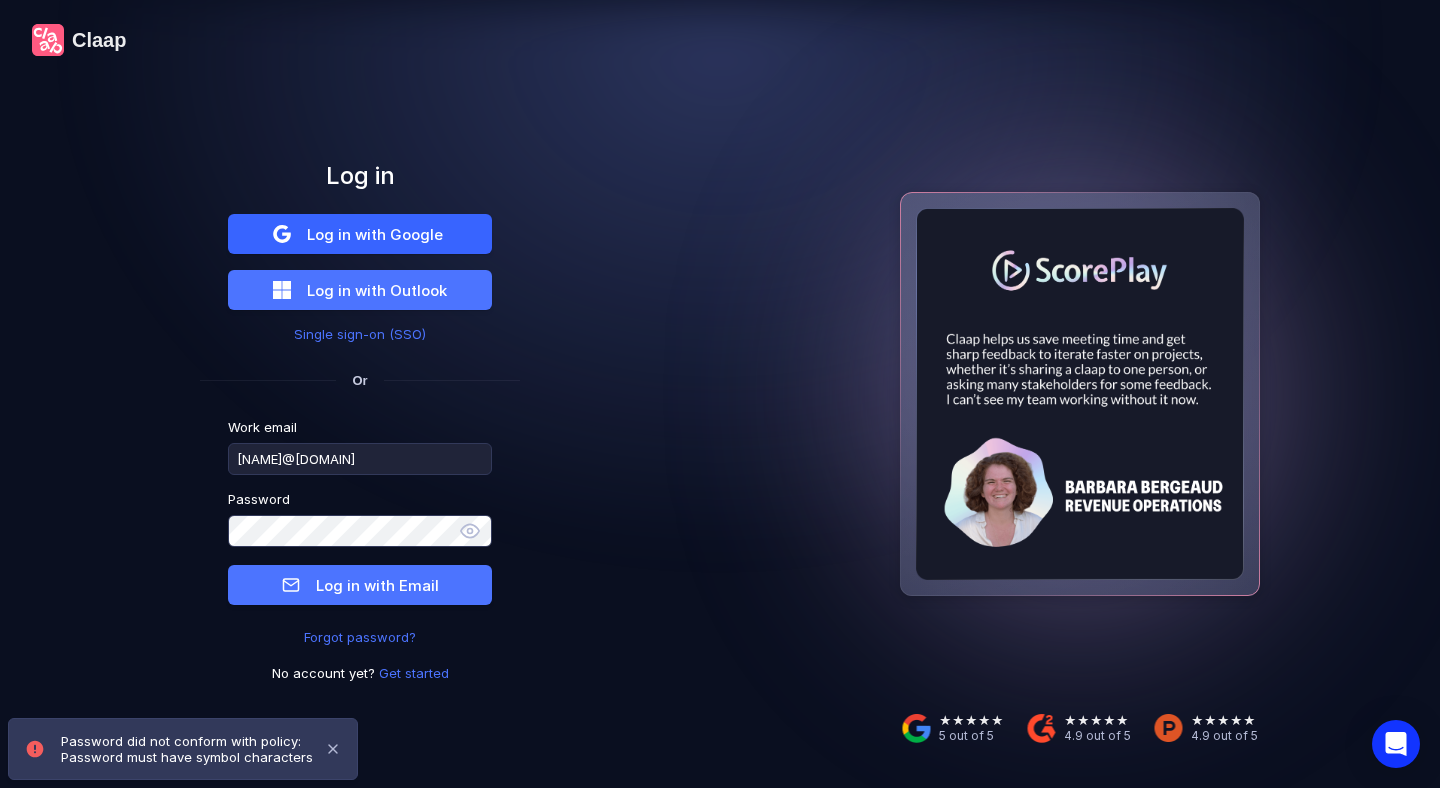 click on "Get started" at bounding box center [414, 673] 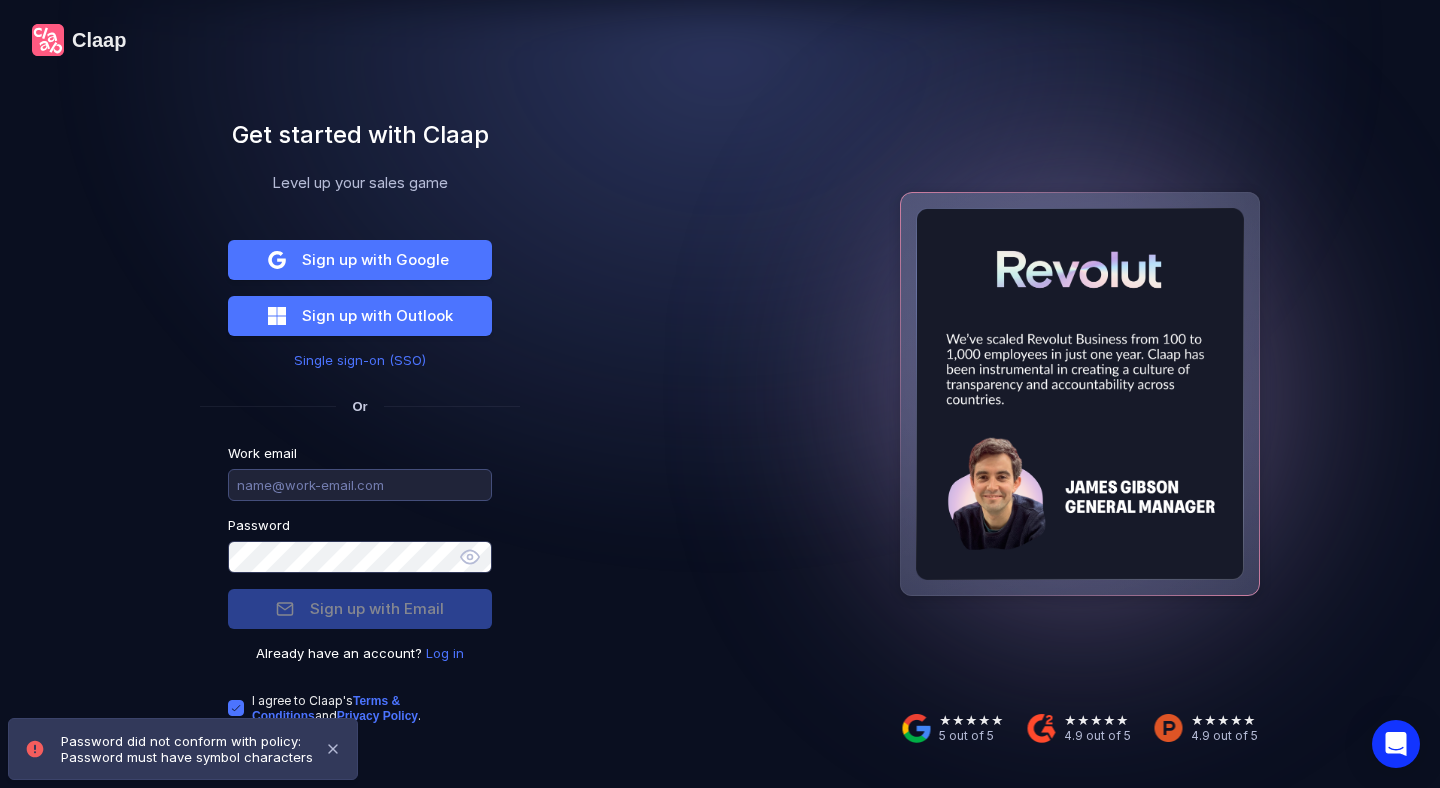 click at bounding box center [360, 485] 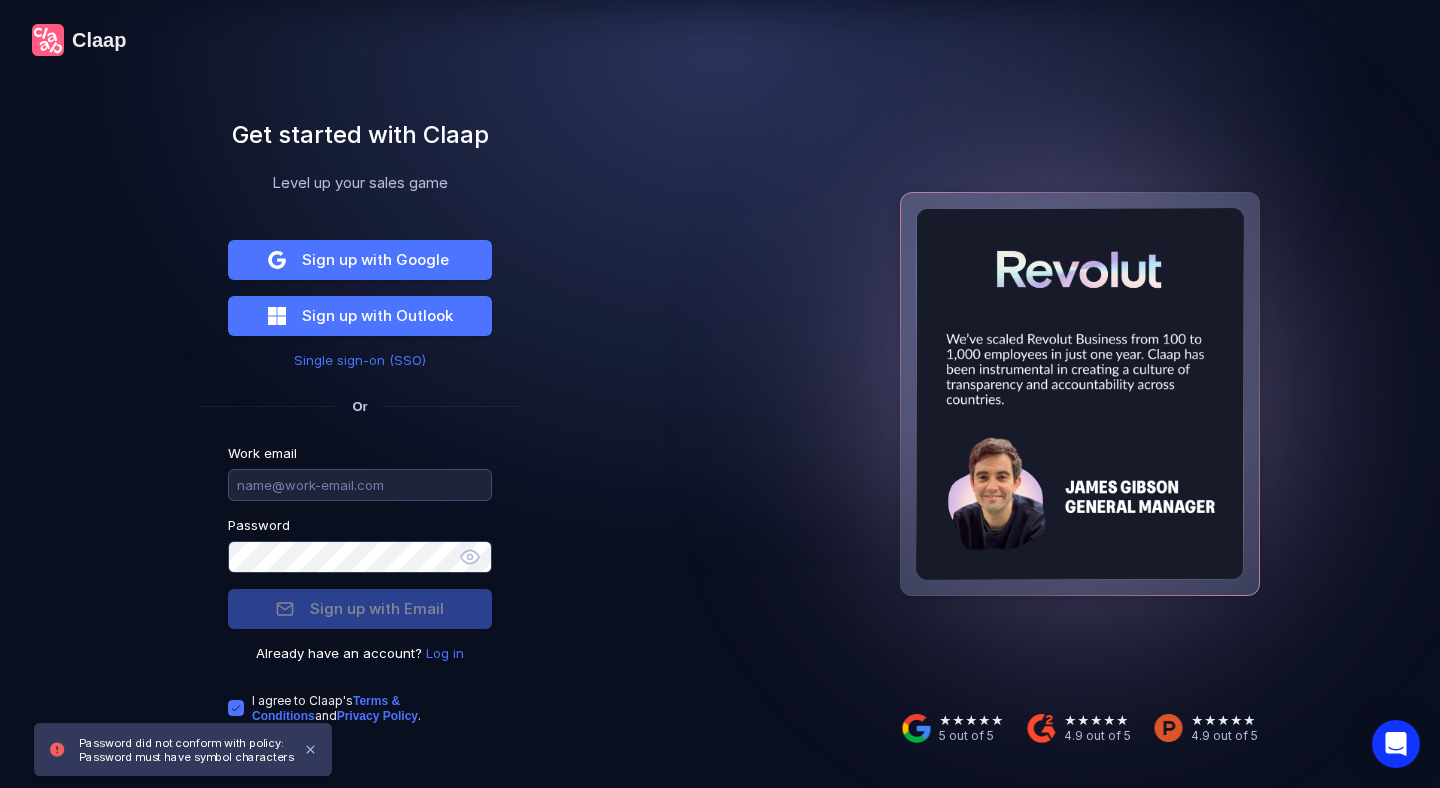 type on "[EMAIL]" 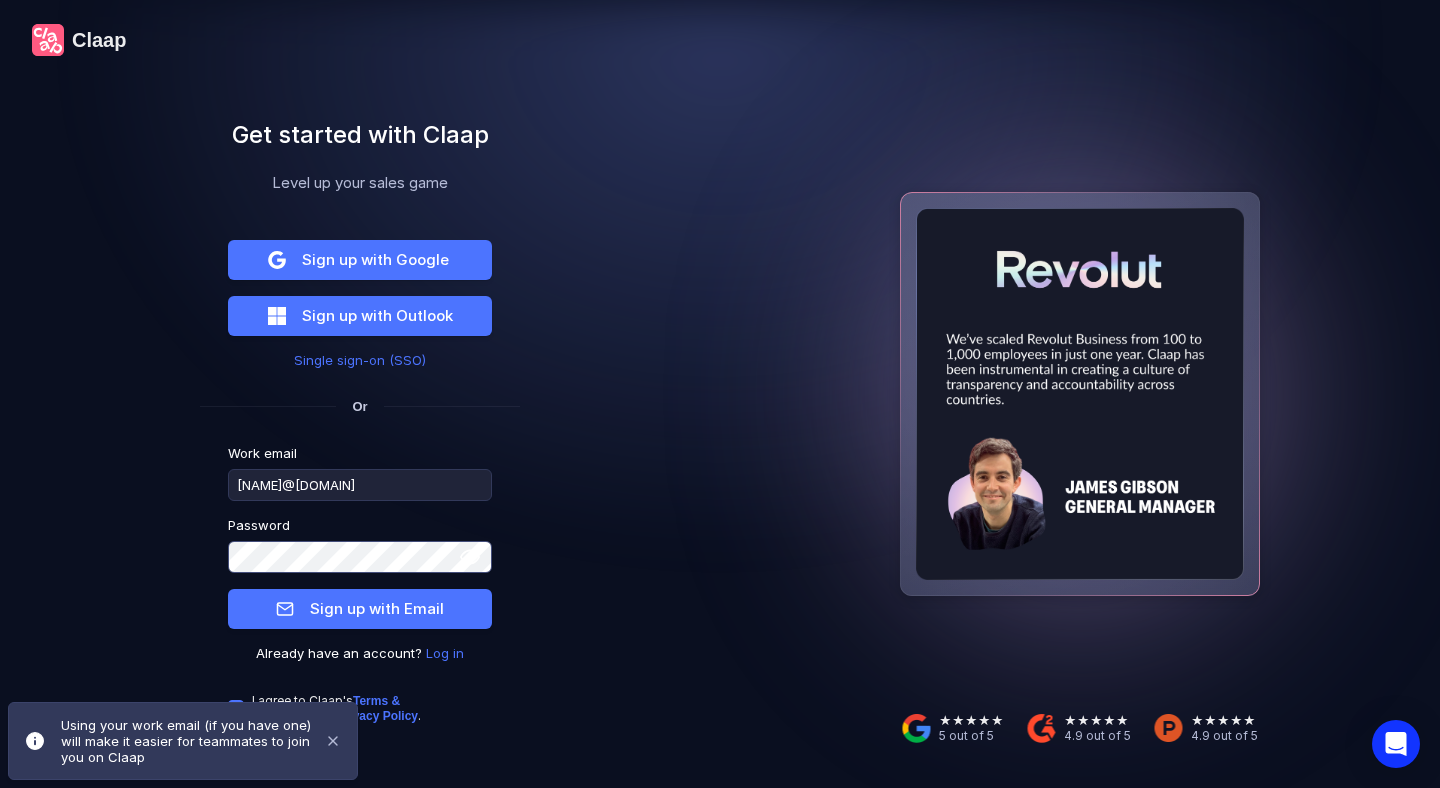 click at bounding box center (470, 557) 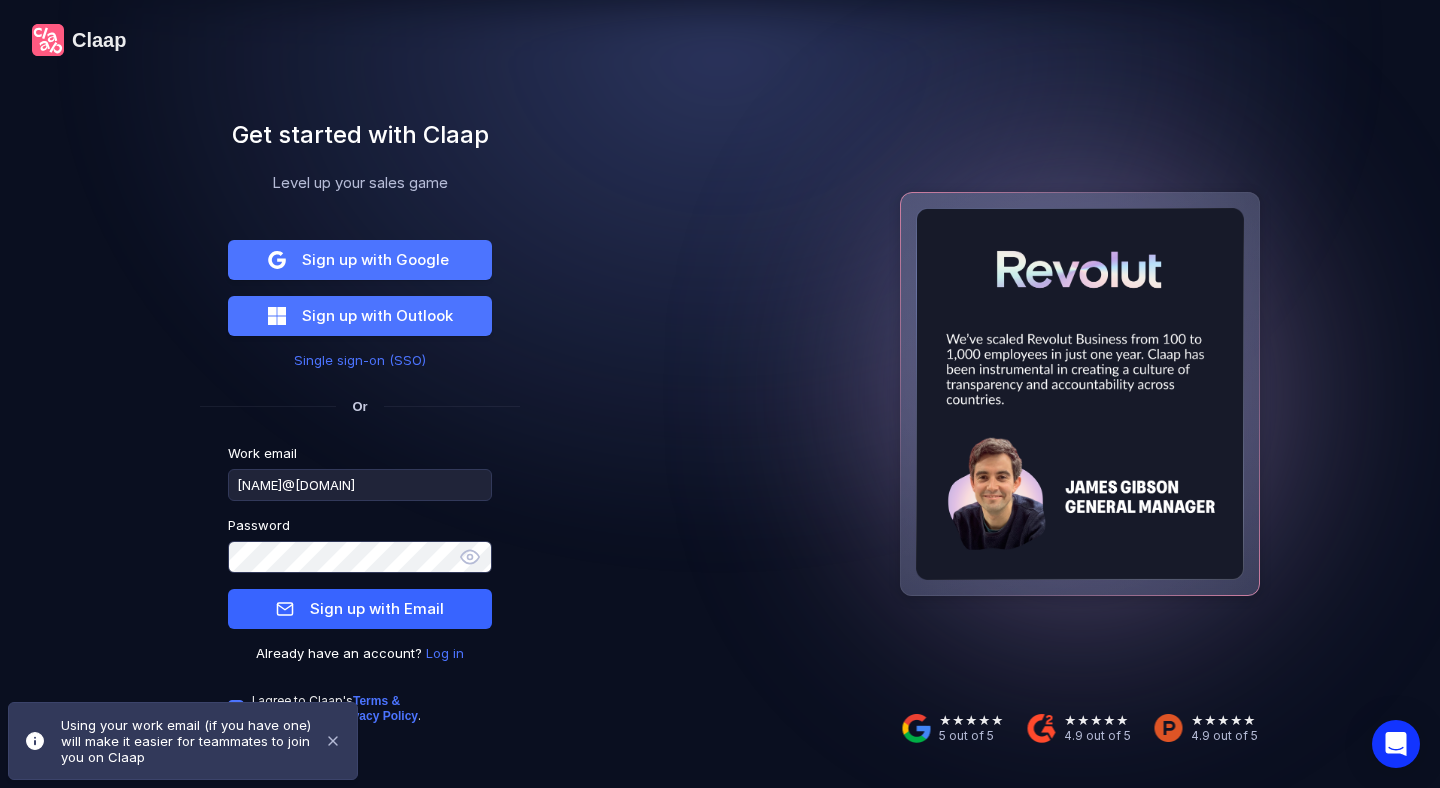 click on "Sign up with Email" at bounding box center (377, 608) 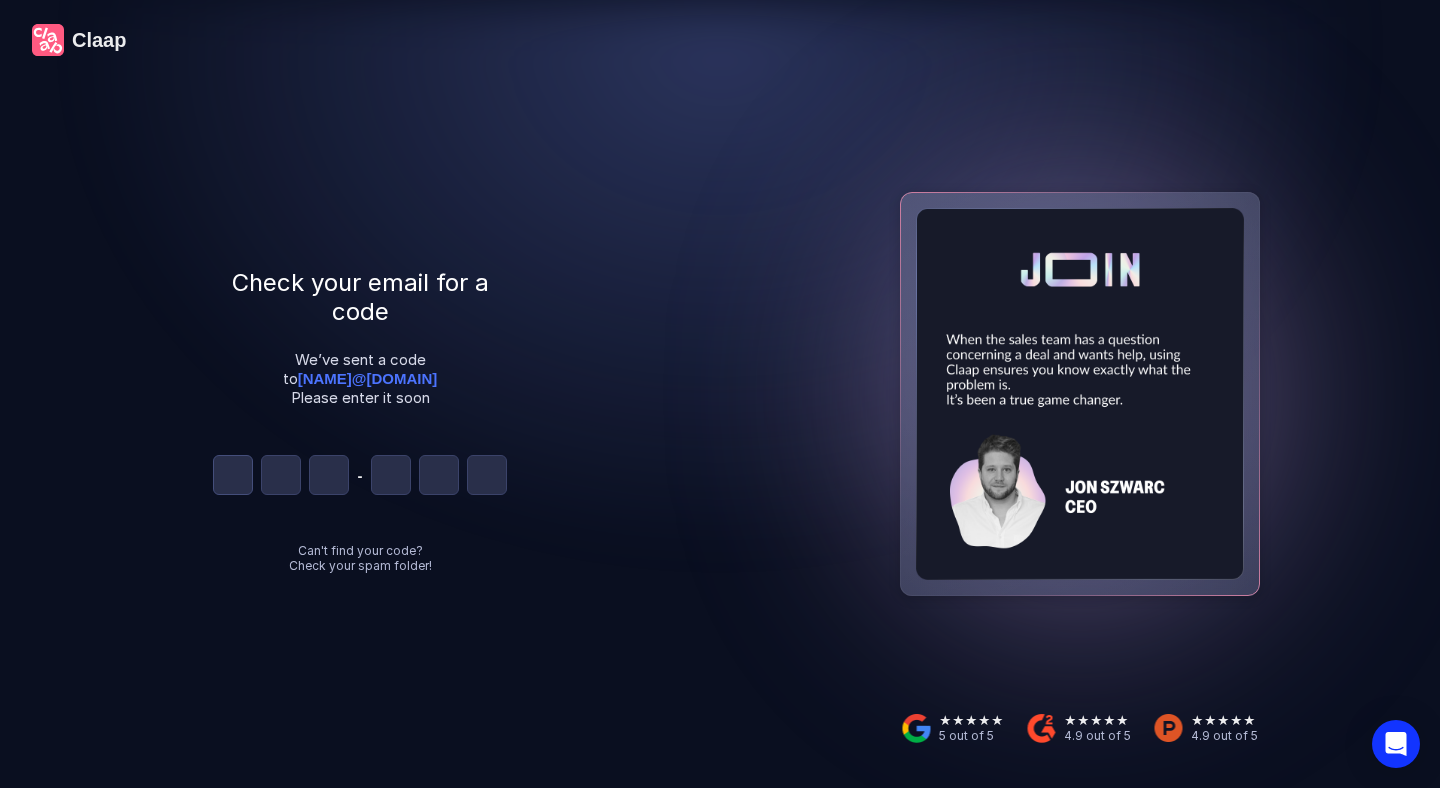 type on "4" 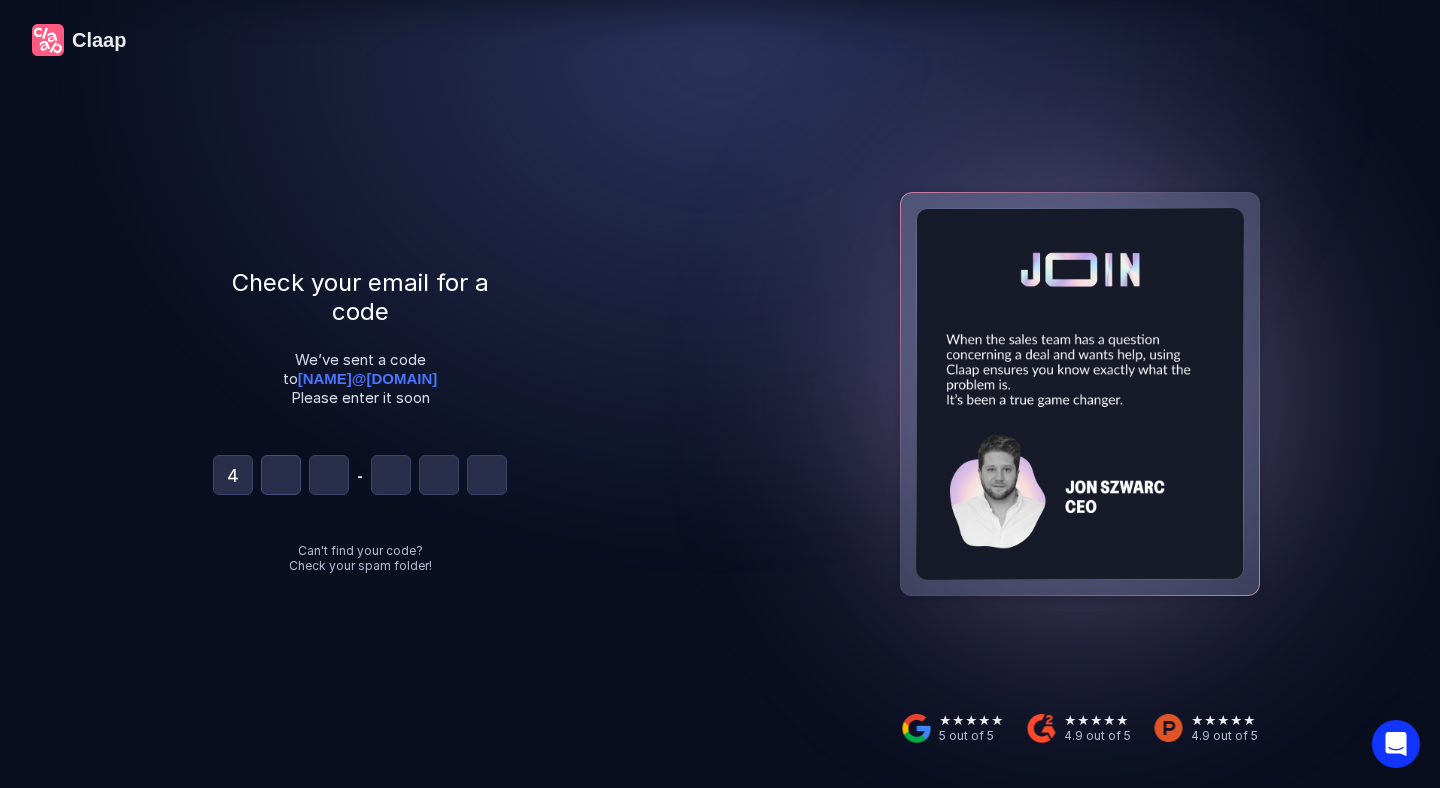type on "4" 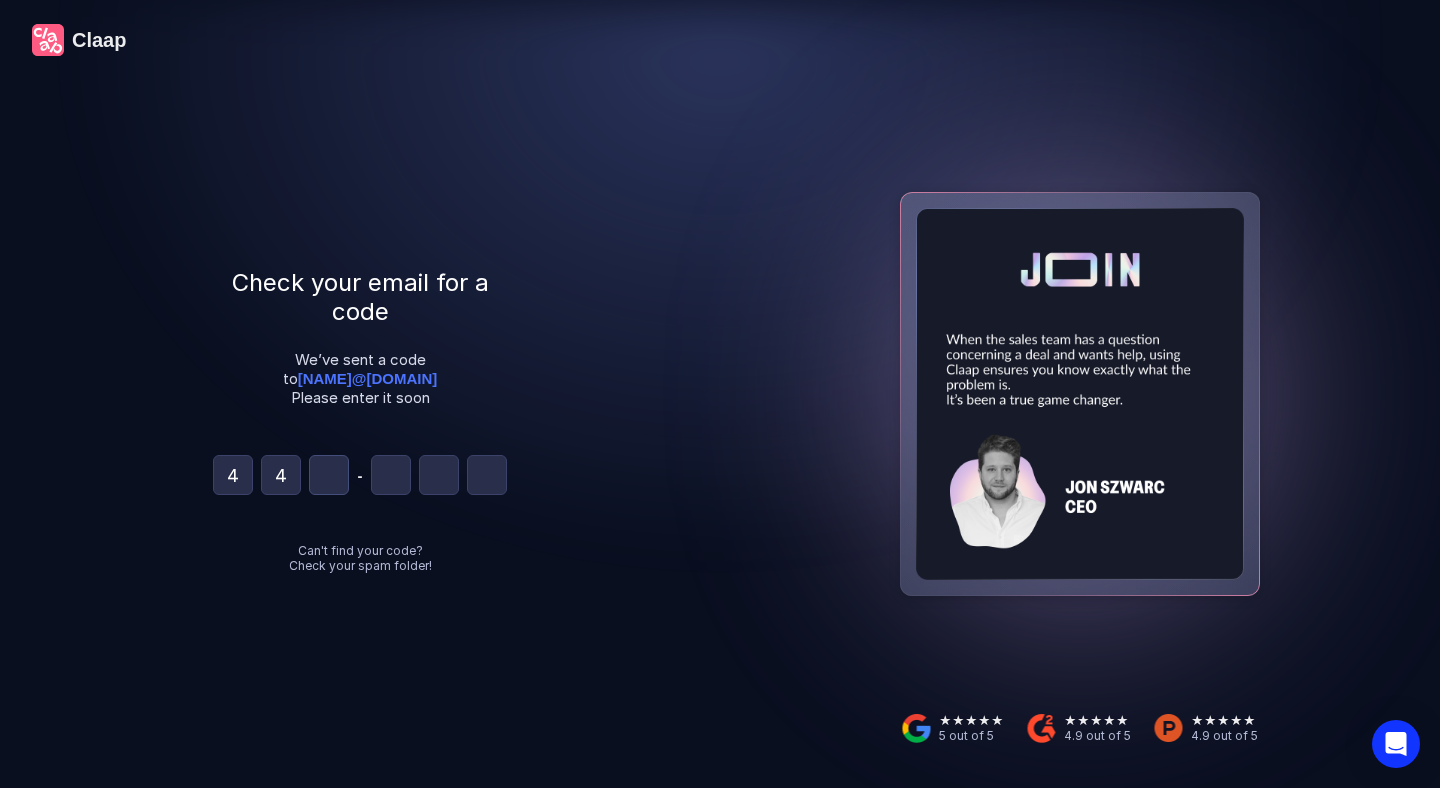type on "4" 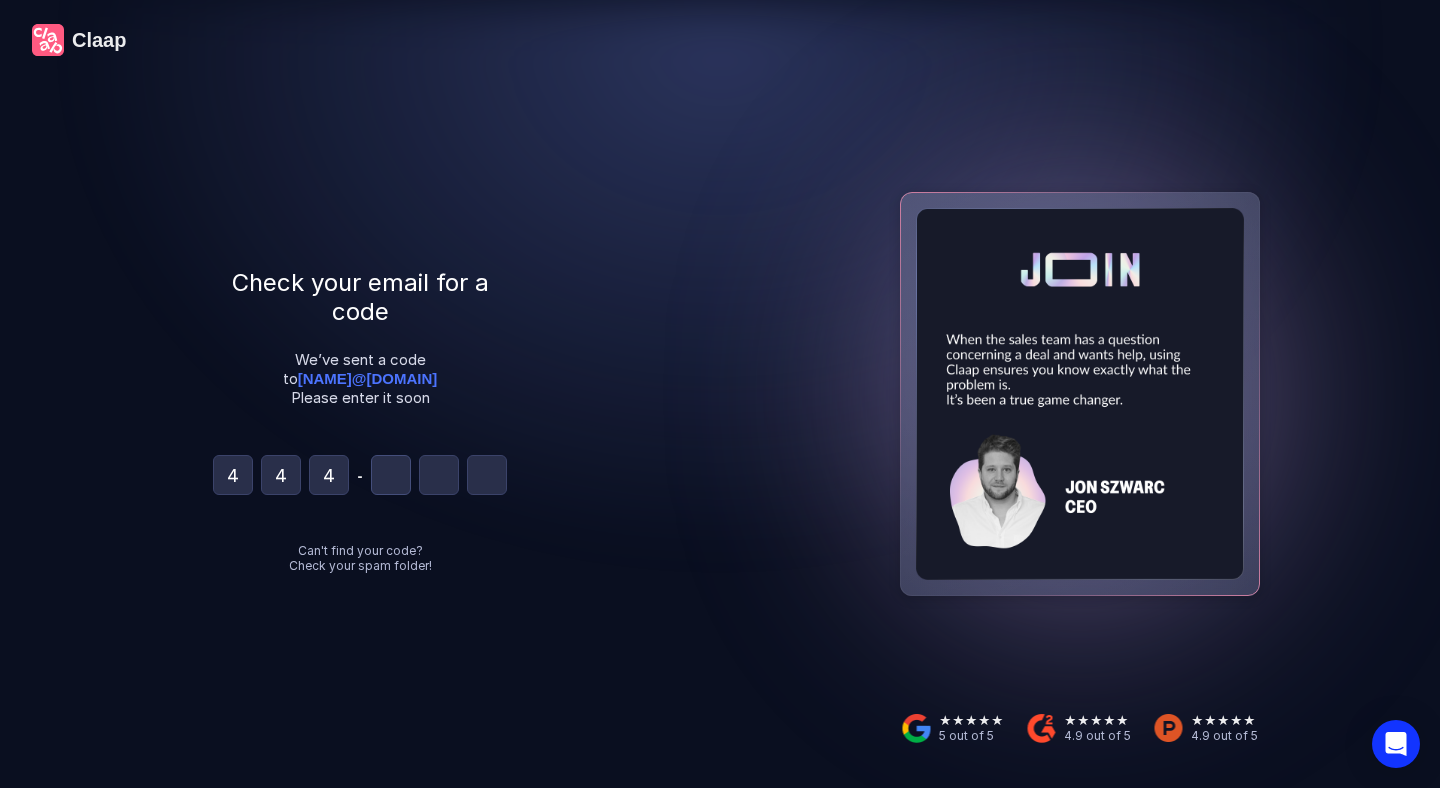 type on "4" 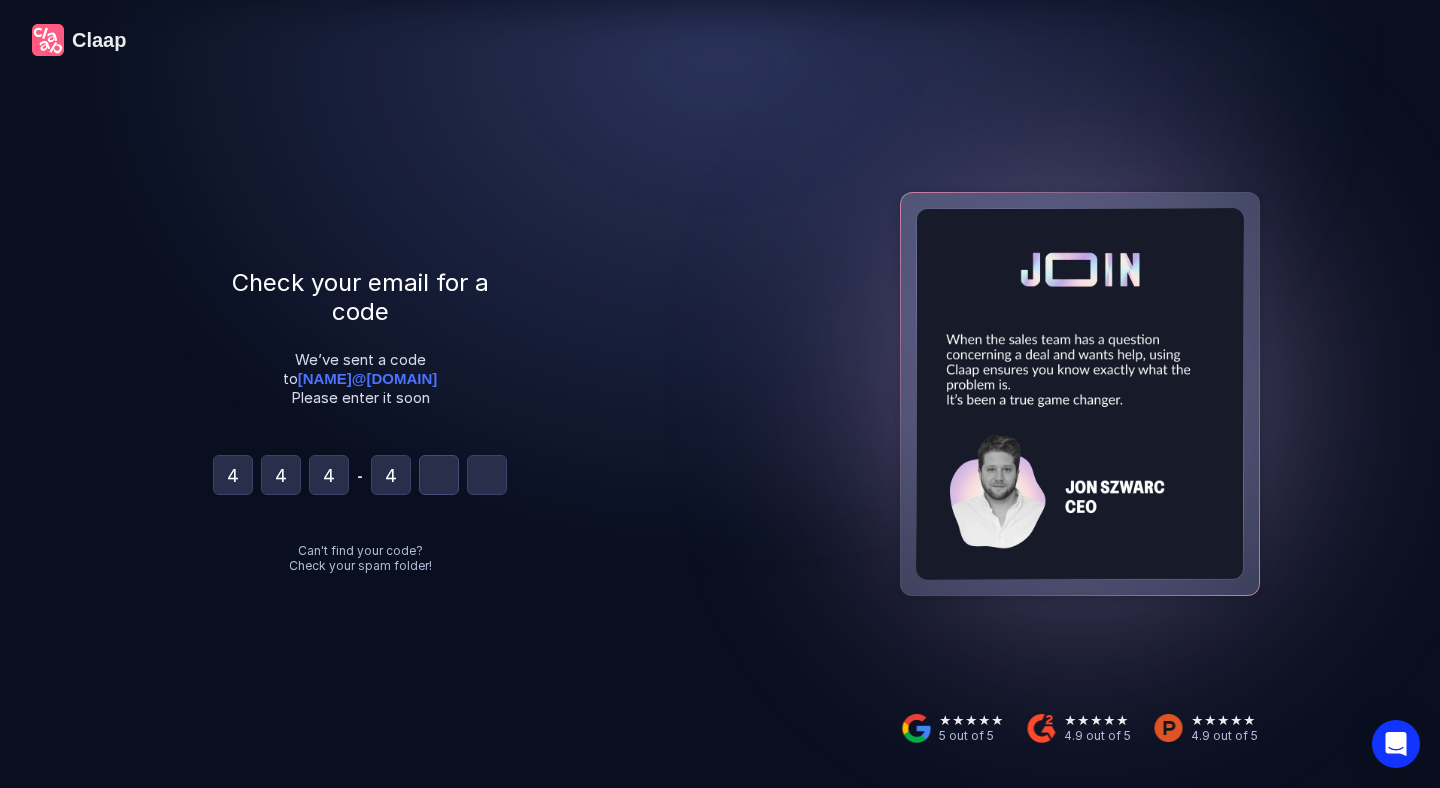 type on "0" 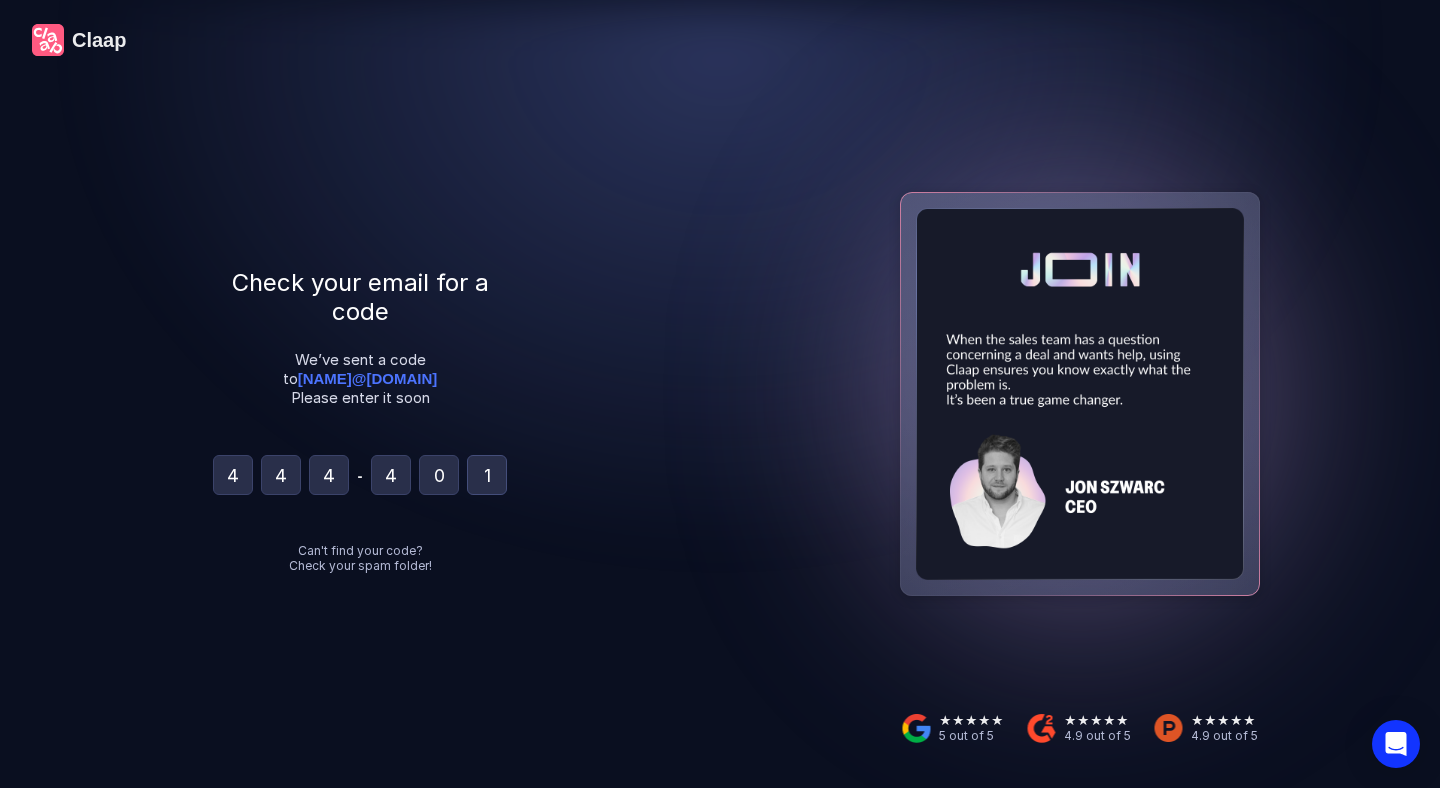 type on "1" 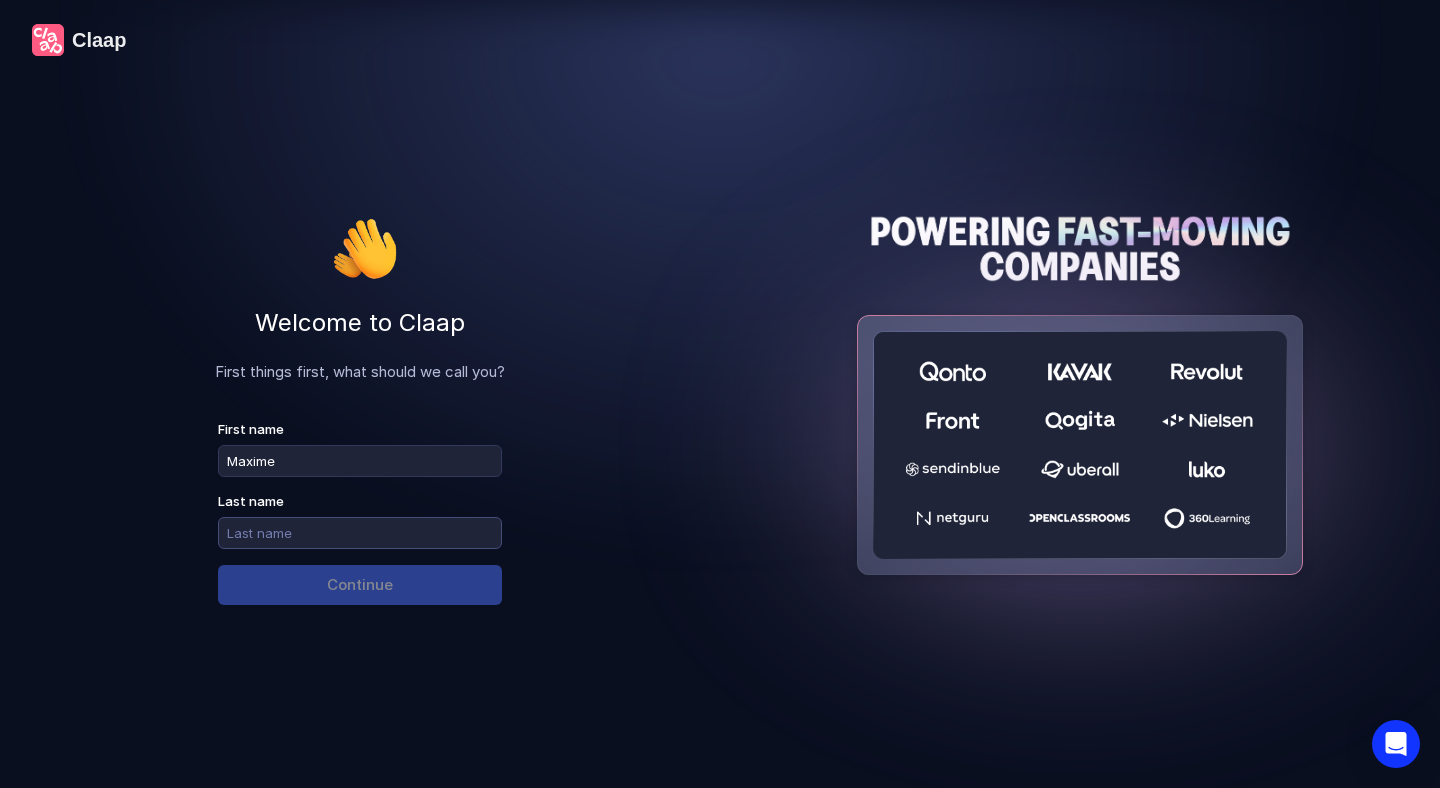type on "Maxime" 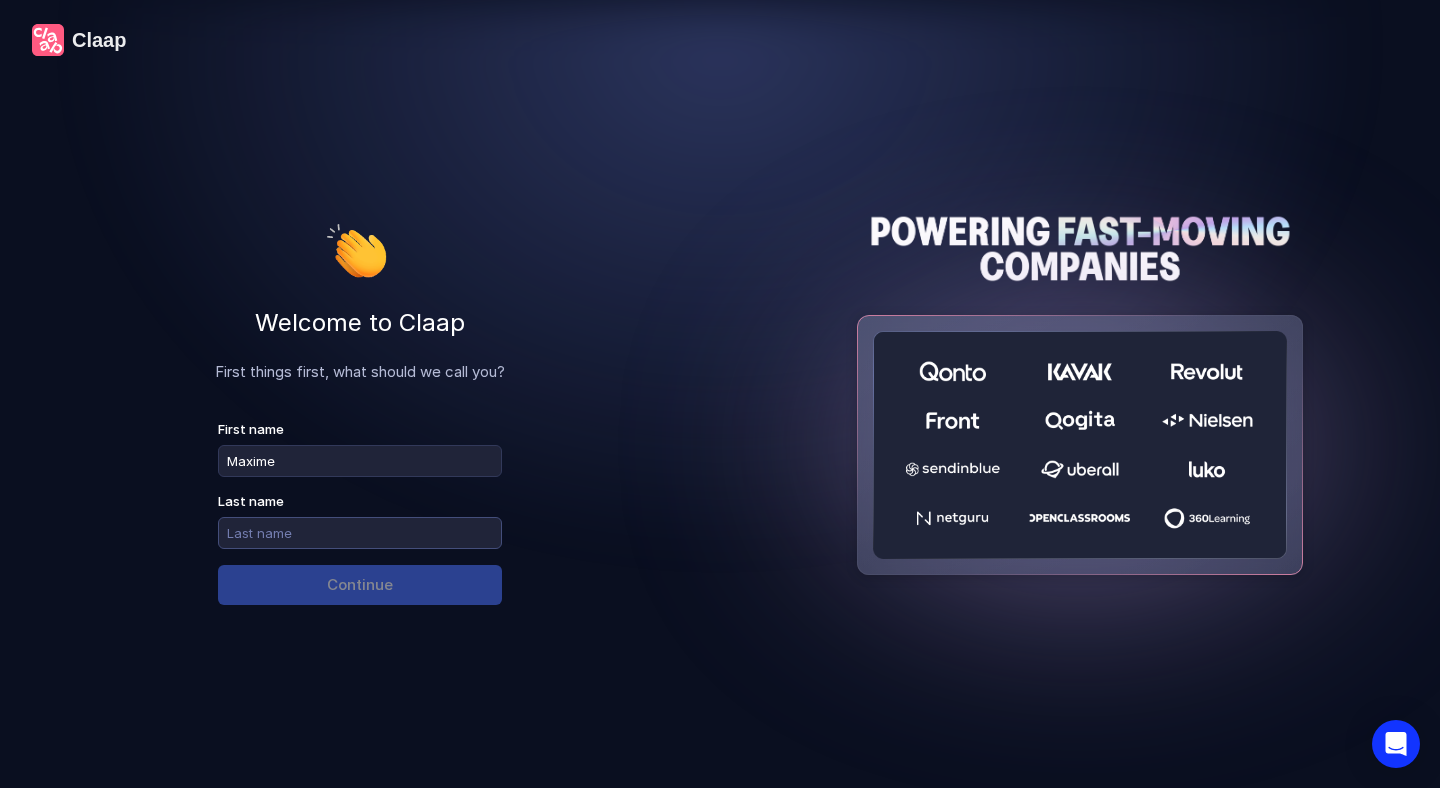 click at bounding box center (360, 533) 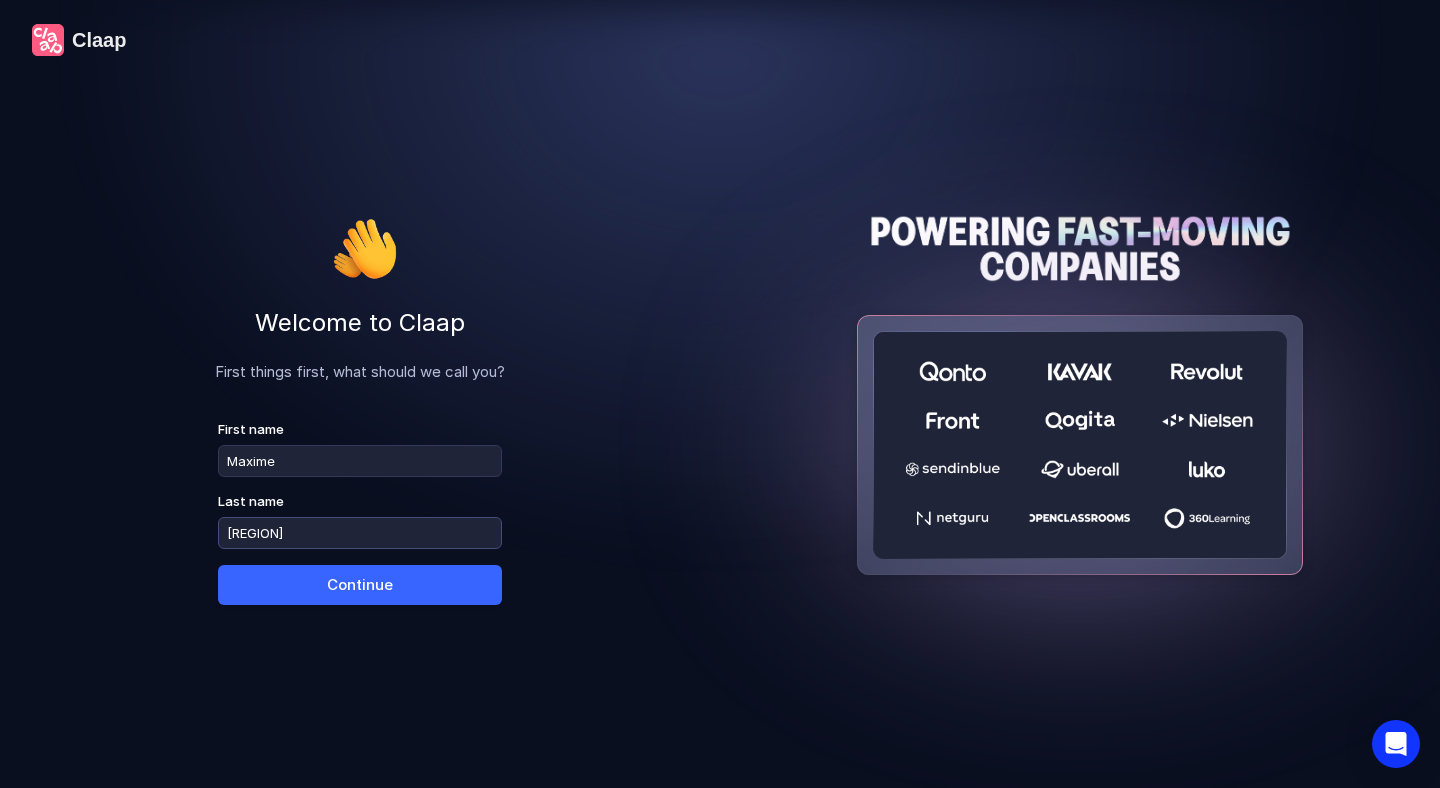 type on "Thérin" 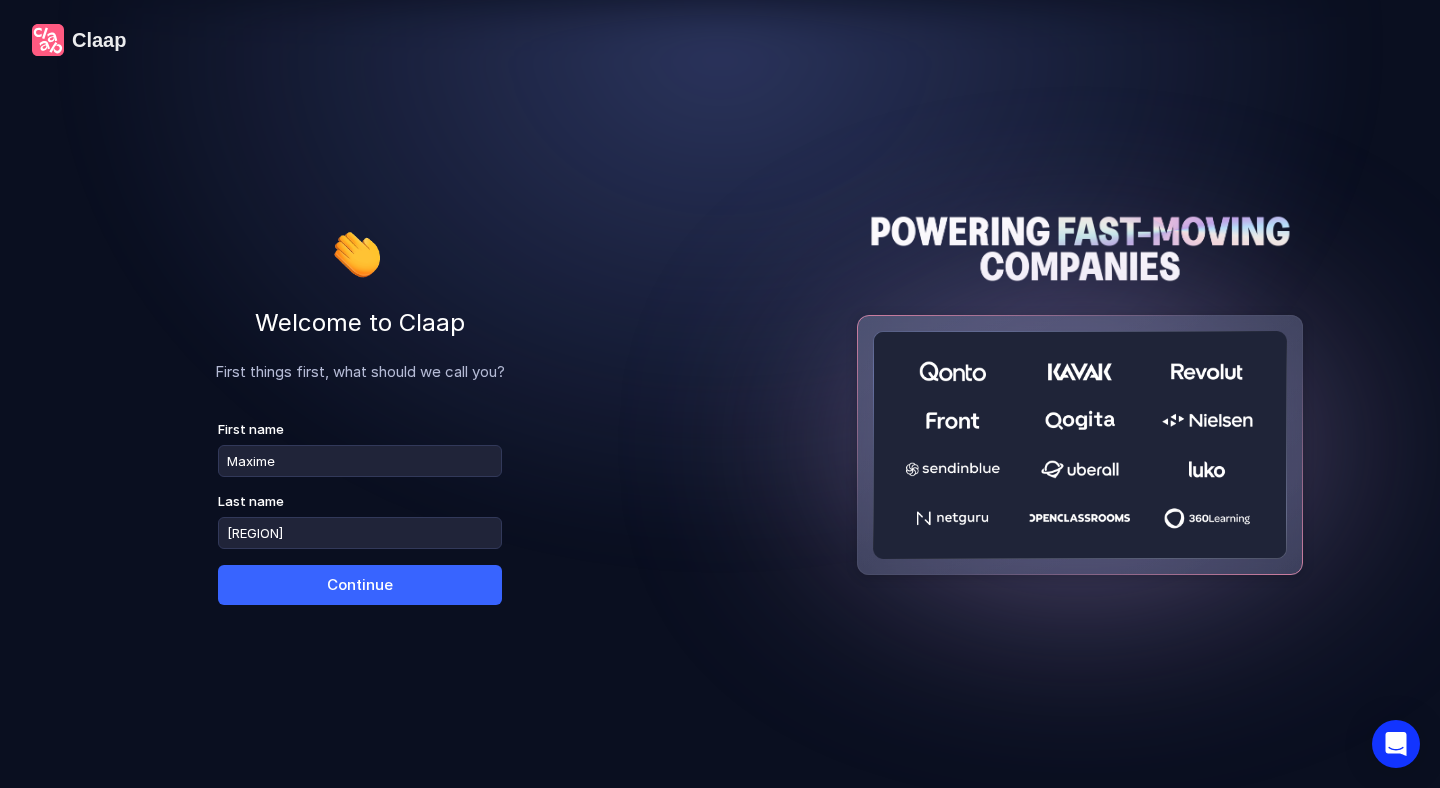 click on "Continue" at bounding box center [360, 585] 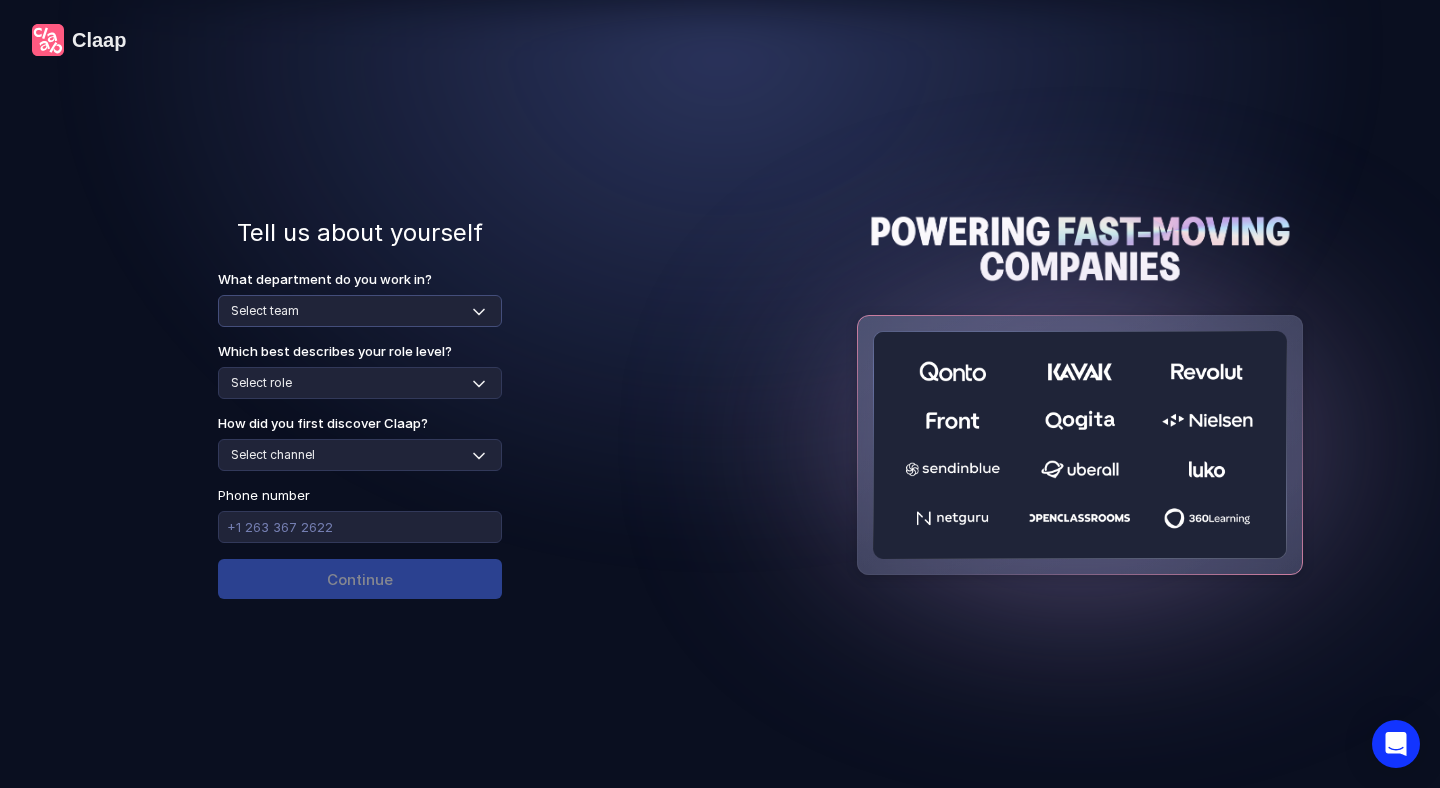 click on "Select team Sales Marketing Operations Customer Support Human Resources Product & Engineering Finance" at bounding box center [360, 311] 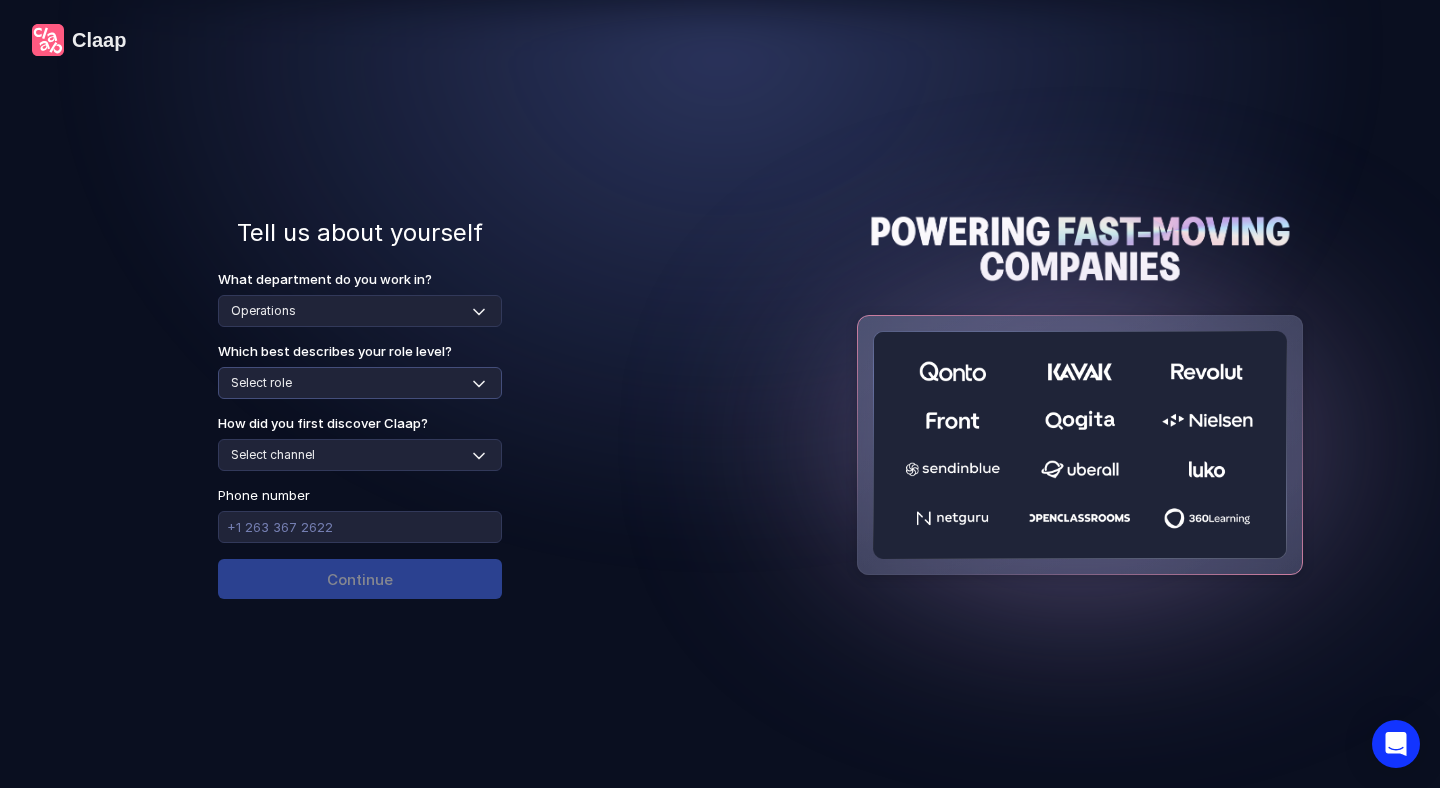 click on "Select role Individual Contributor / Team Member Manager / Team Leader Senior Leadership: Head of, Director, VP, ... Executive / C-suite" at bounding box center [360, 383] 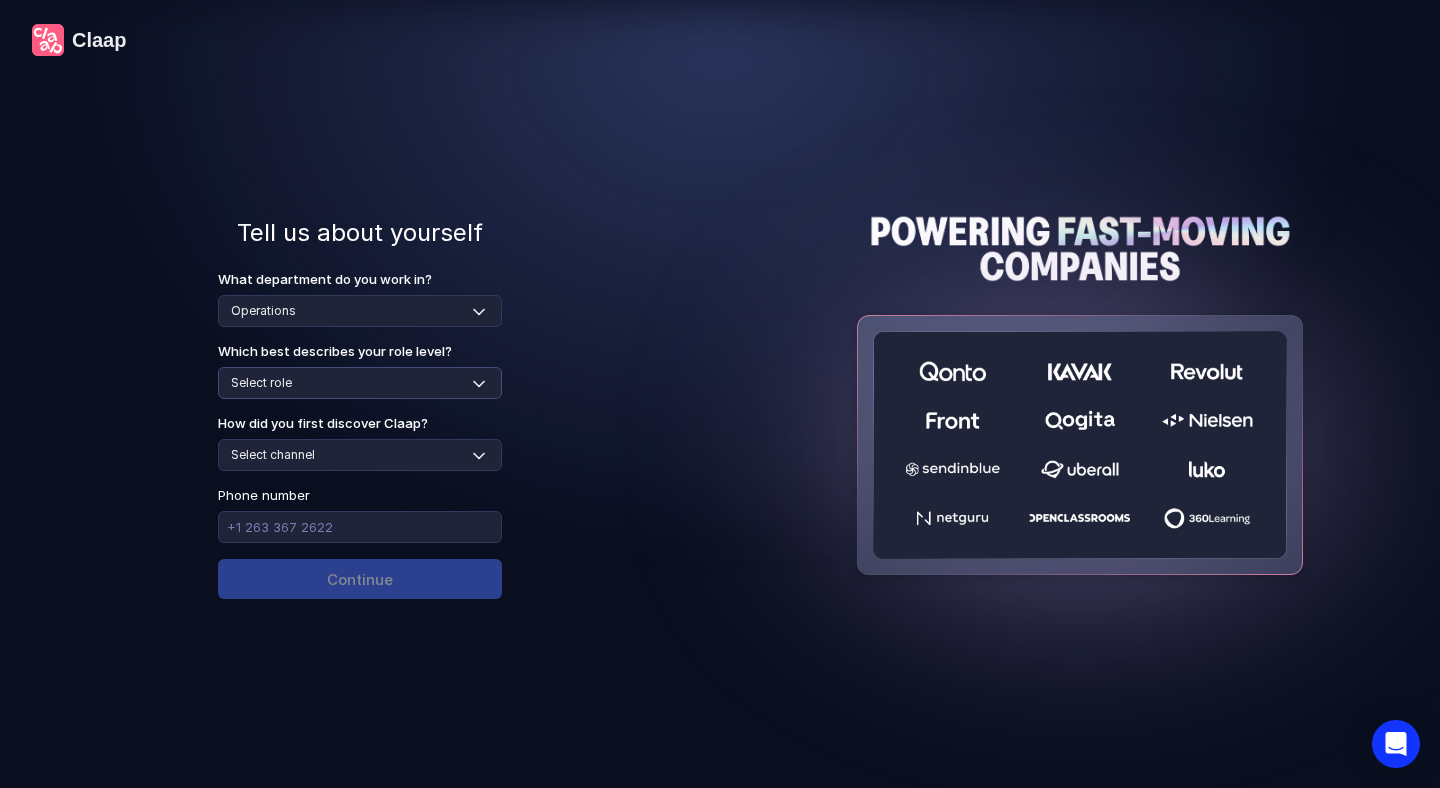 select on "manager" 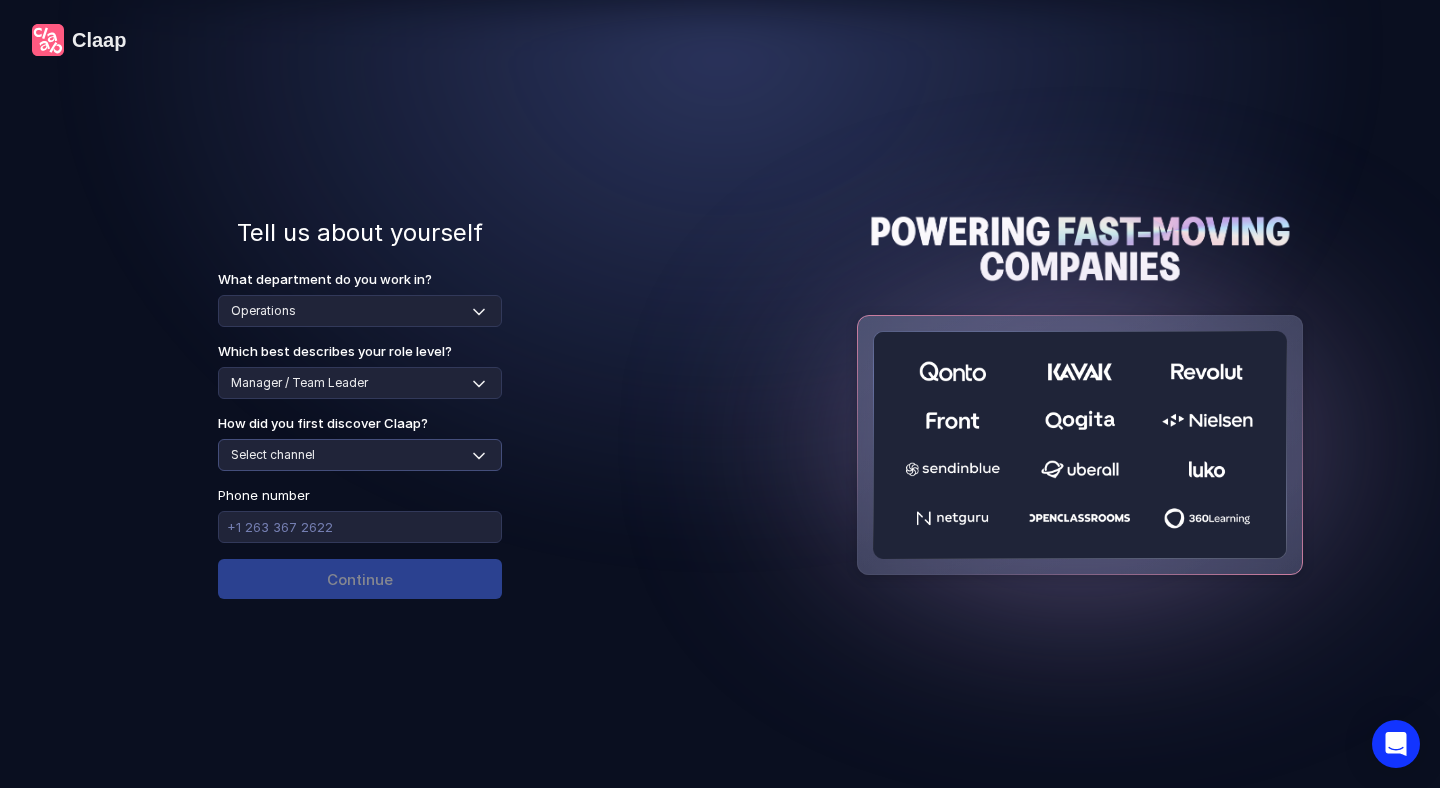 click on "Select channel Social media Youtube or banner advert Claap contacted me Friend or colleague recommendation Someone sent me a video with Claap Podcast or newsletter Google / Web search Product Hunt Other" at bounding box center (360, 455) 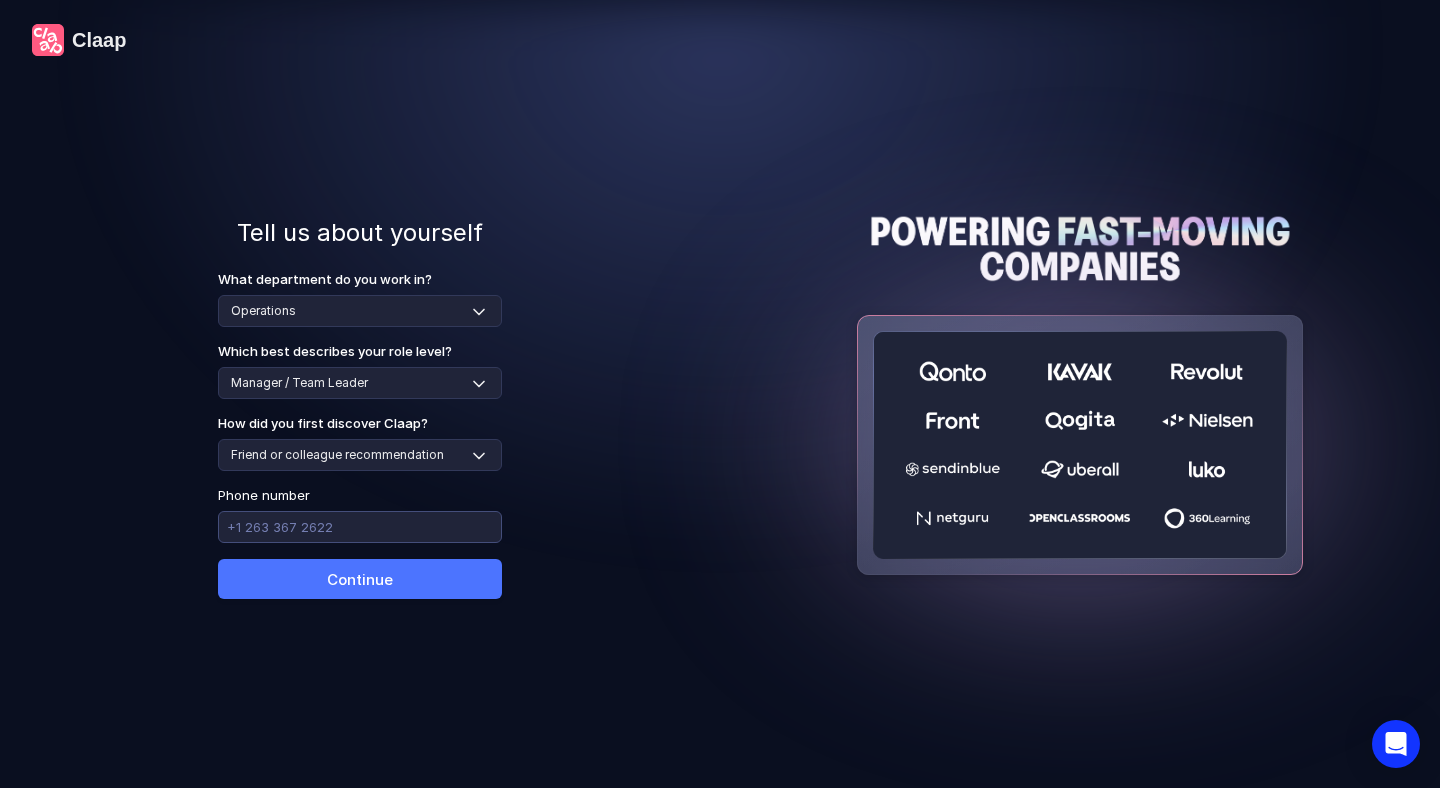 click at bounding box center [360, 527] 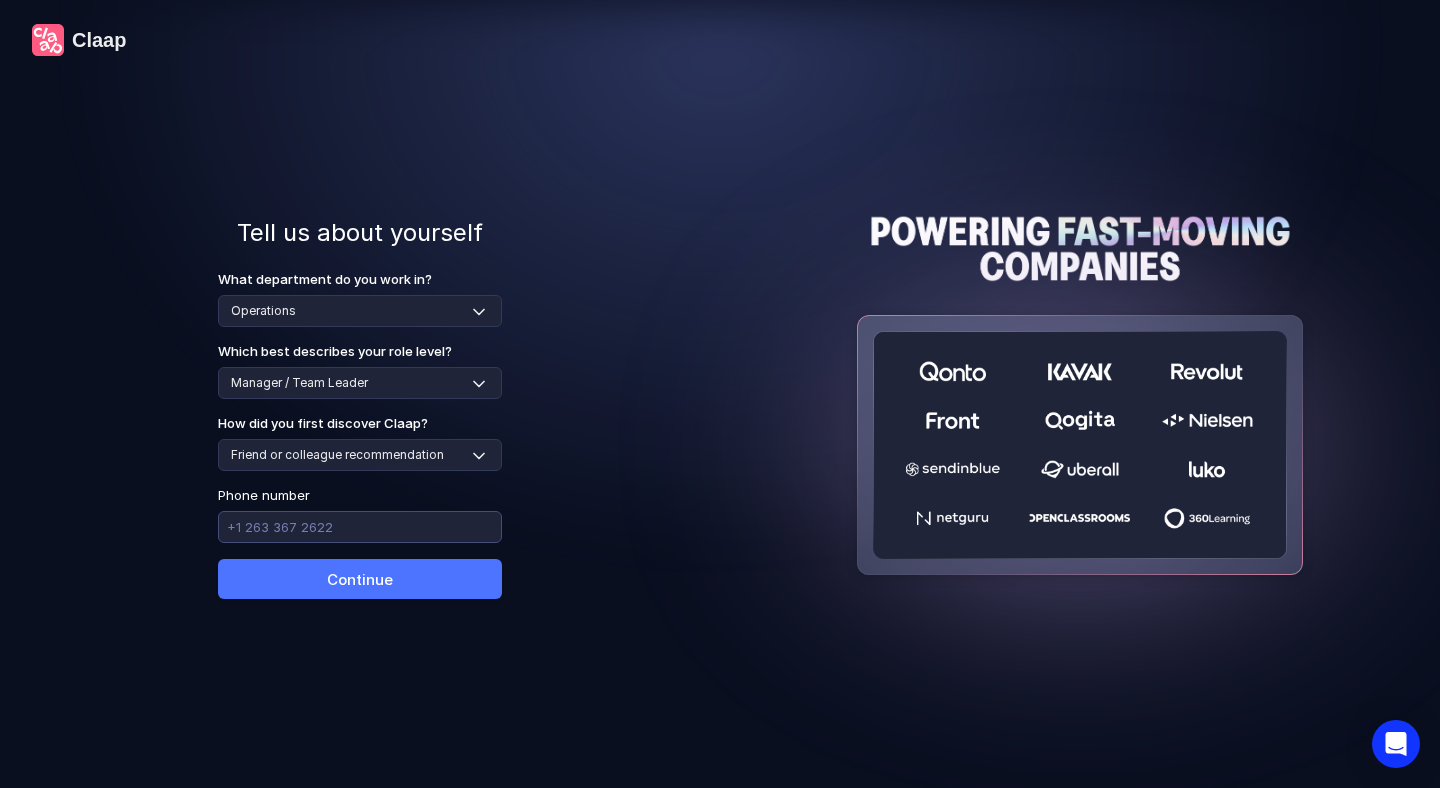type on "0662620400" 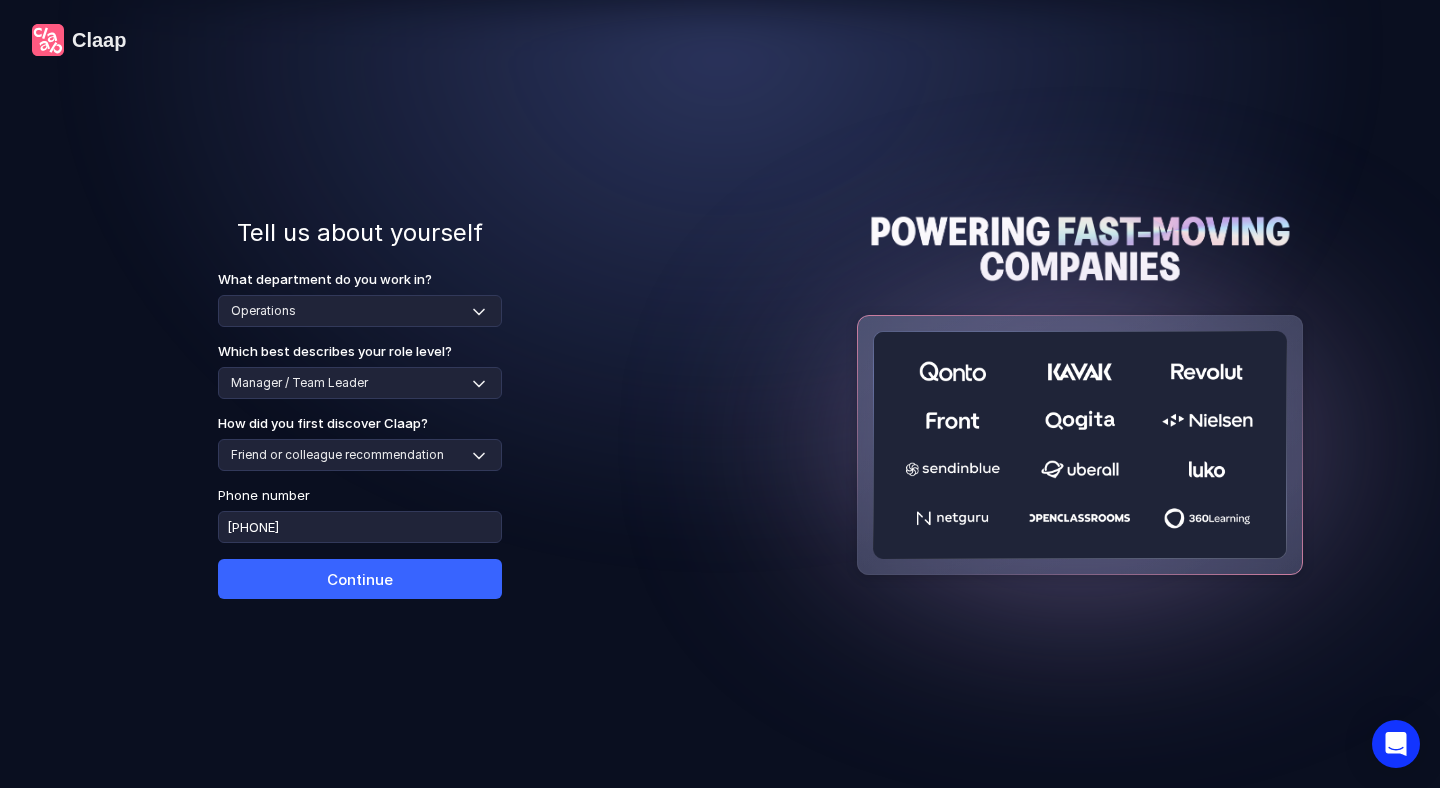 click on "Continue" at bounding box center (360, 579) 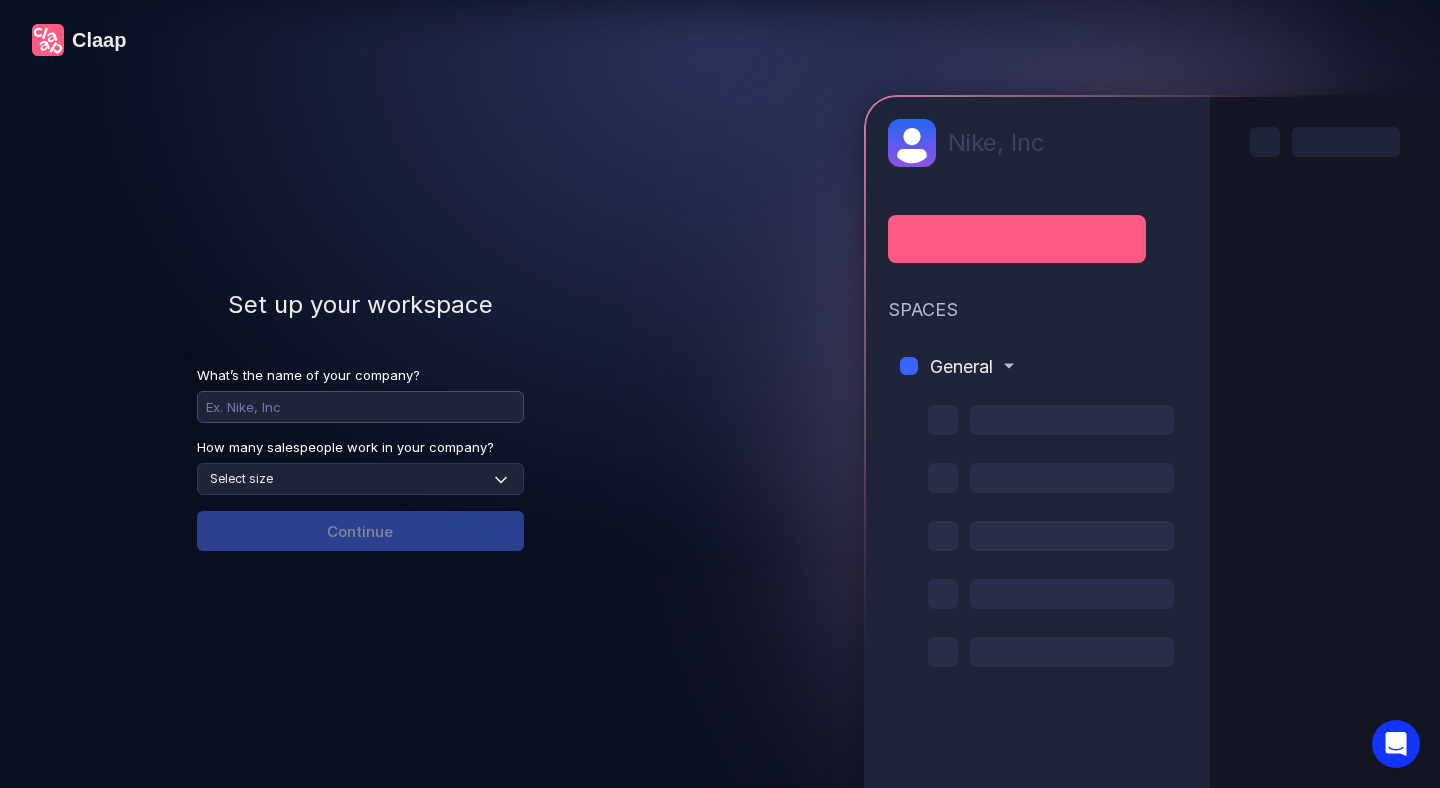 click at bounding box center [360, 407] 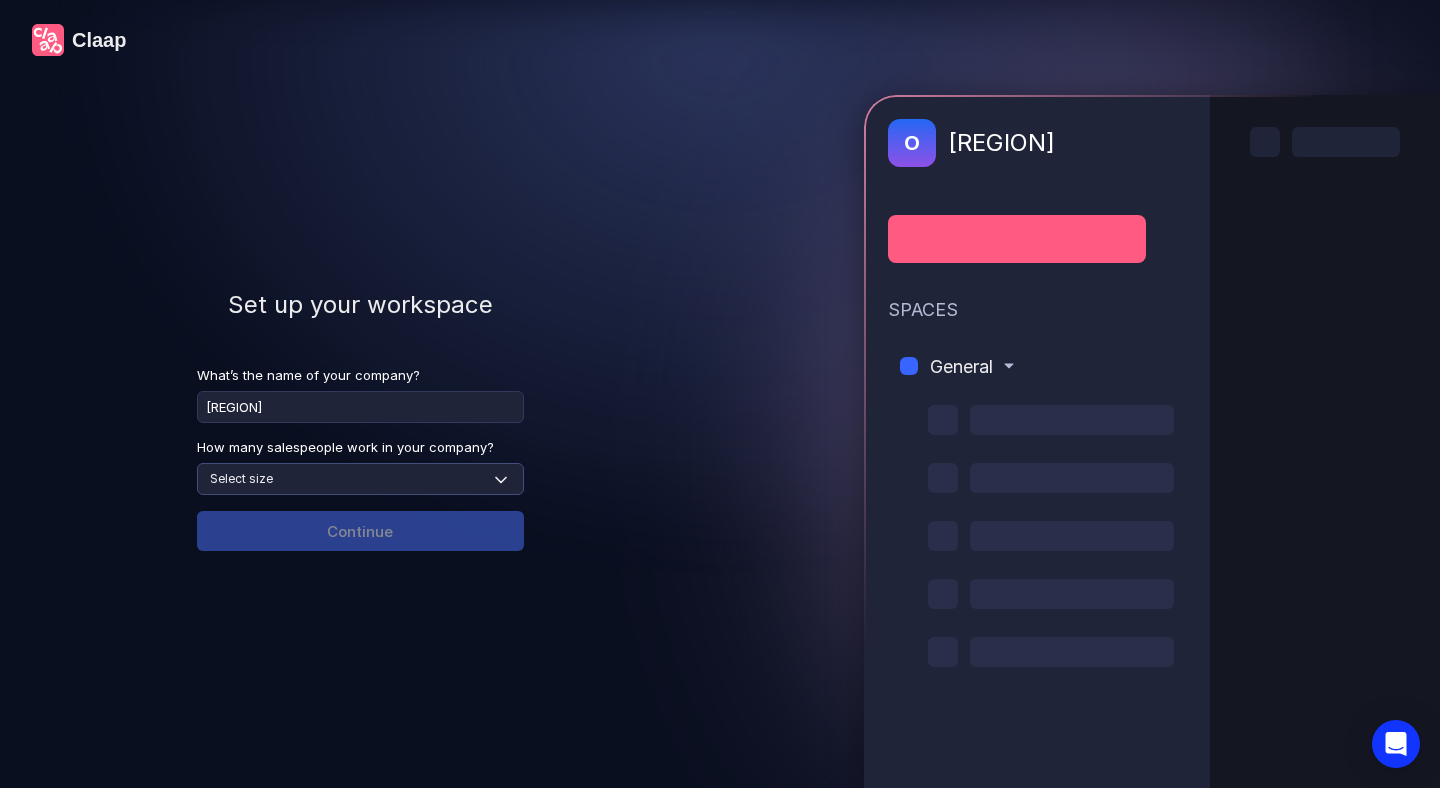 type on "Occitania" 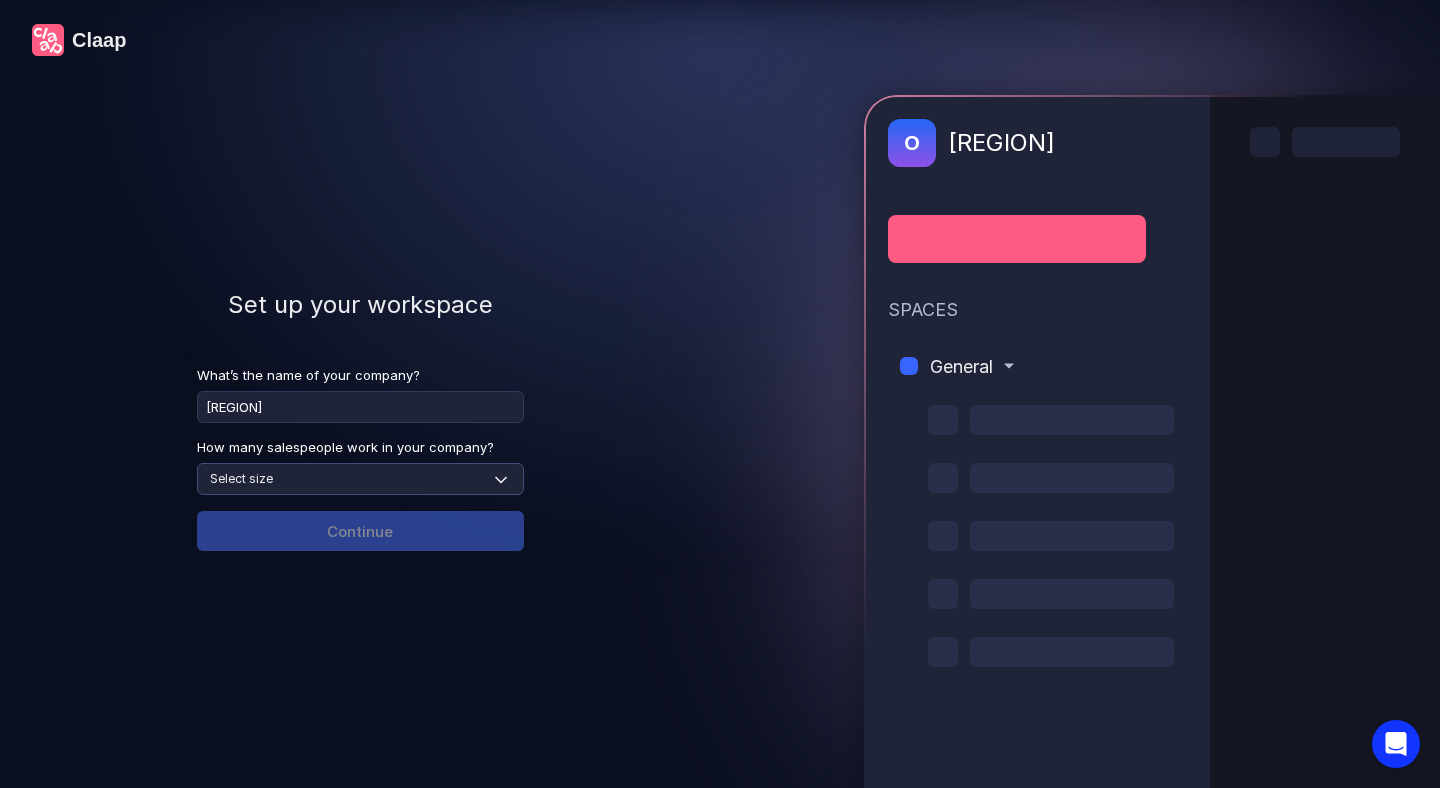 click on "Select size None 1-4 5-30 31-100 101-500 500+" at bounding box center [360, 479] 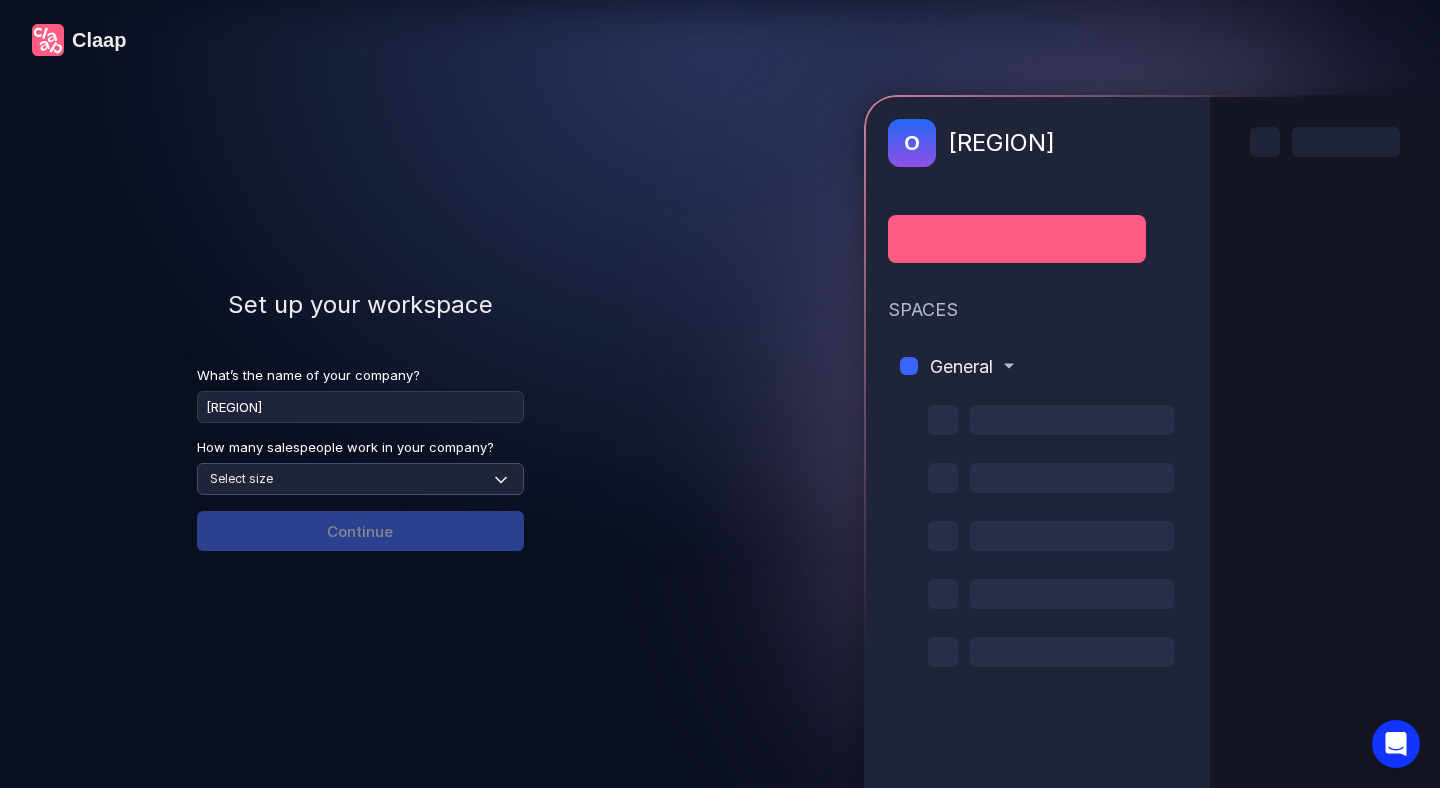 click on "Select size None 1-4 5-30 31-100 101-500 500+" at bounding box center [360, 479] 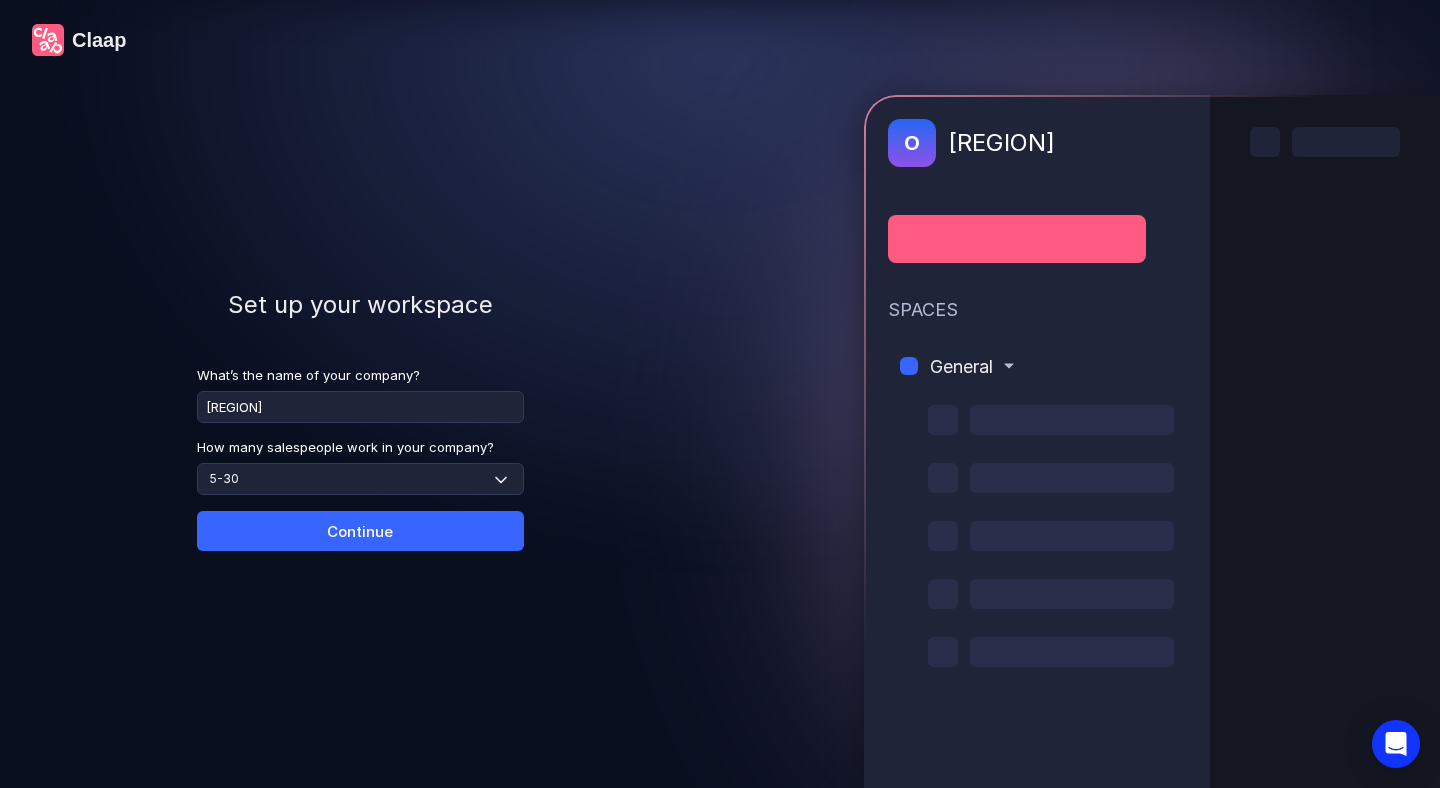 click on "Continue" at bounding box center [360, 531] 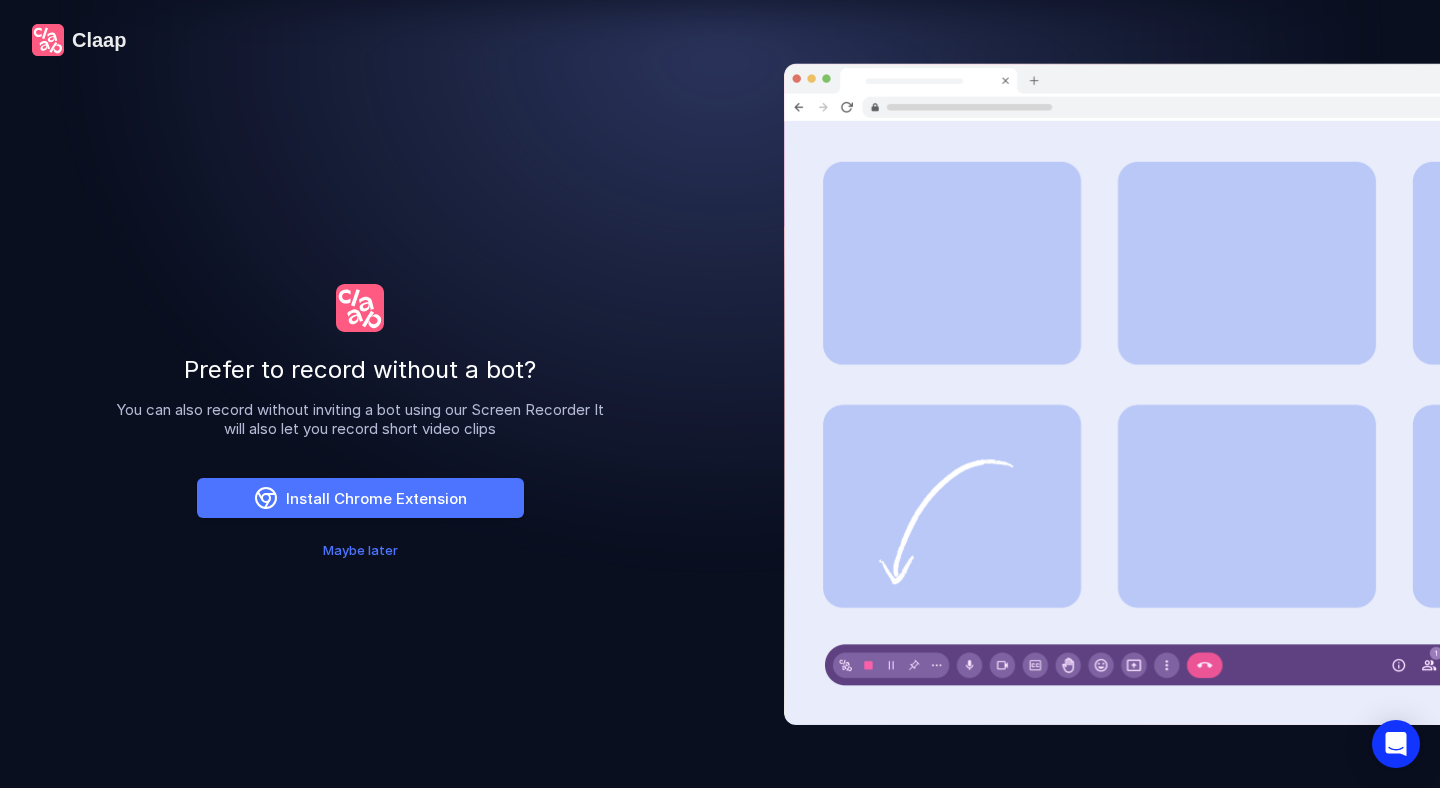 click on "Maybe later" at bounding box center (360, 550) 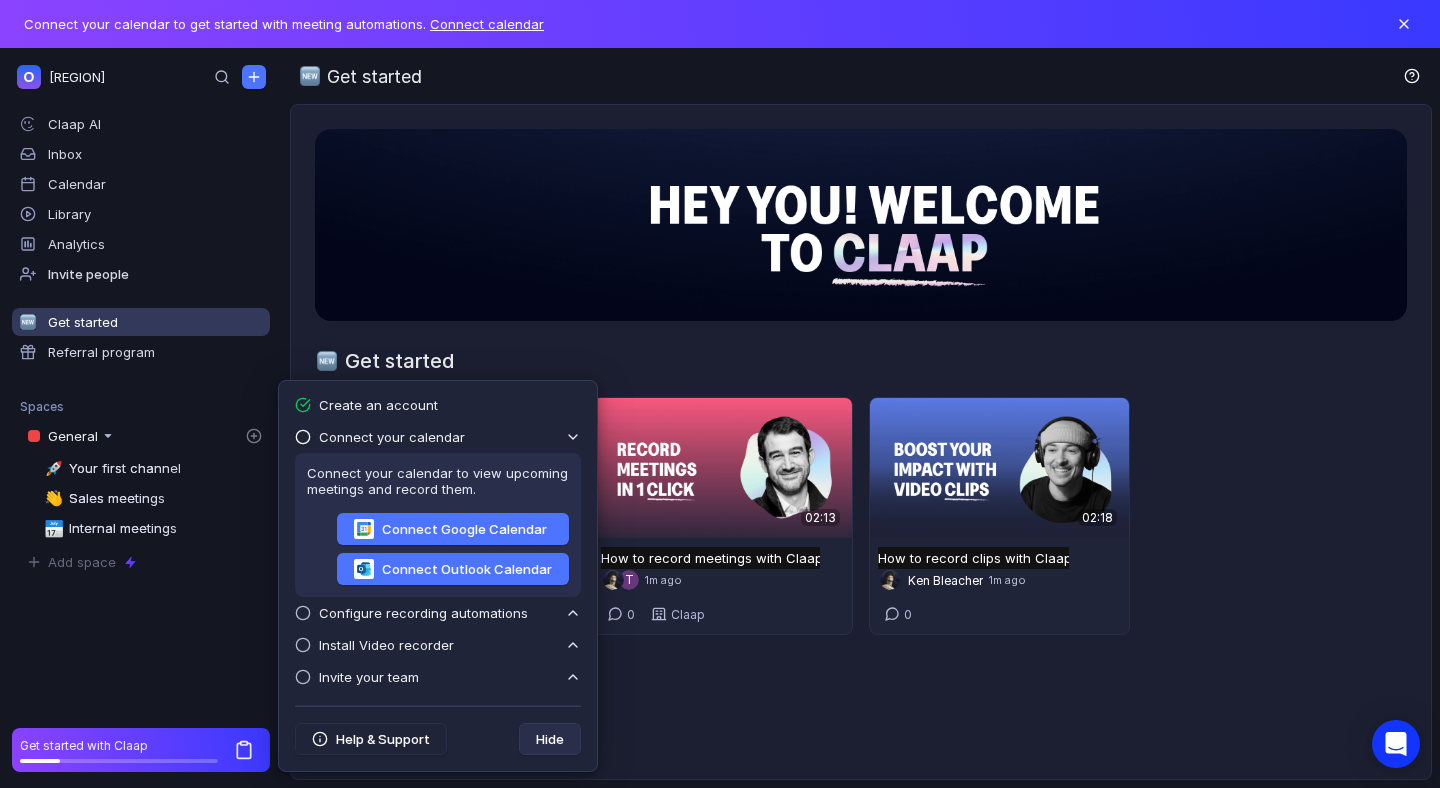 click on "Get started" at bounding box center (861, 359) 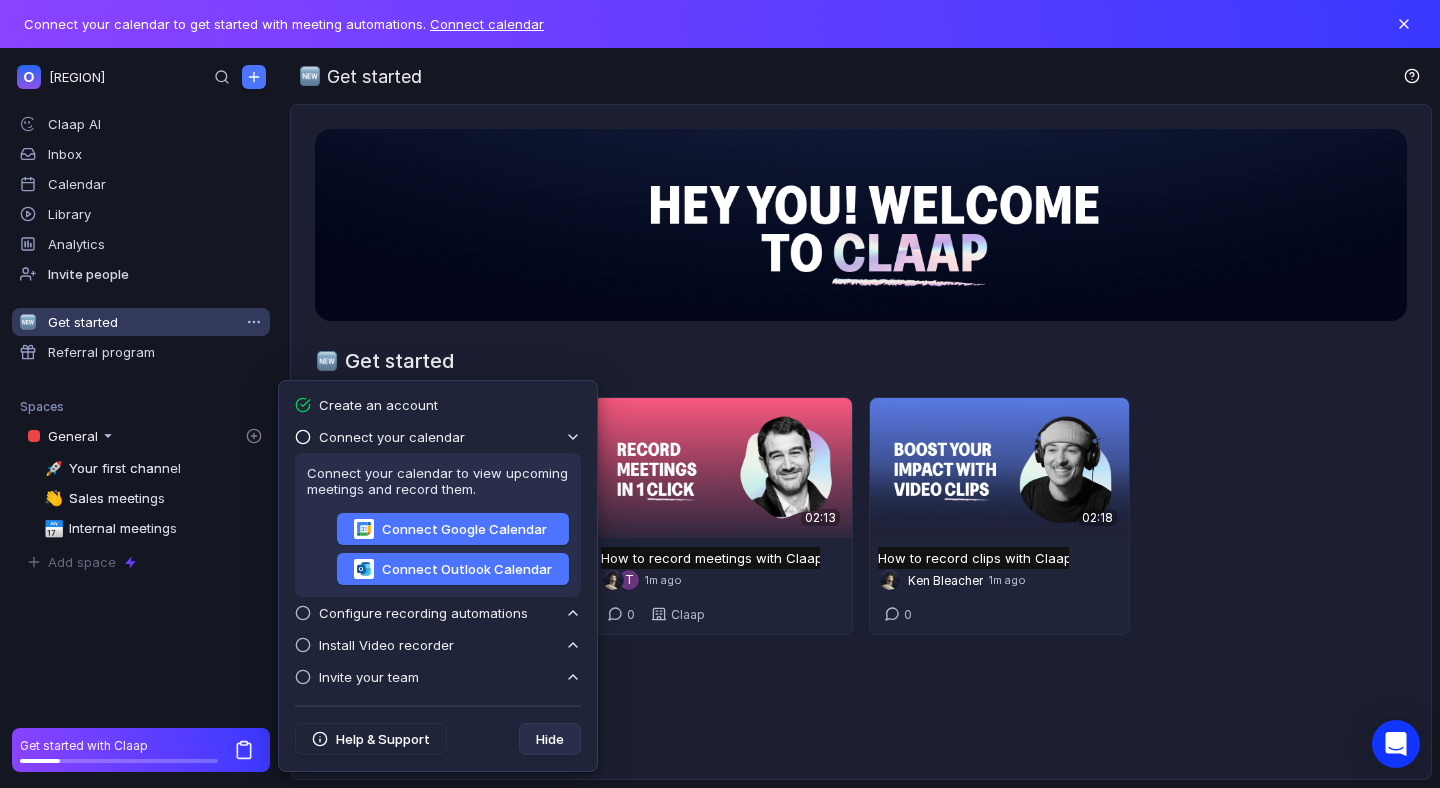 click on "Get started" at bounding box center [141, 322] 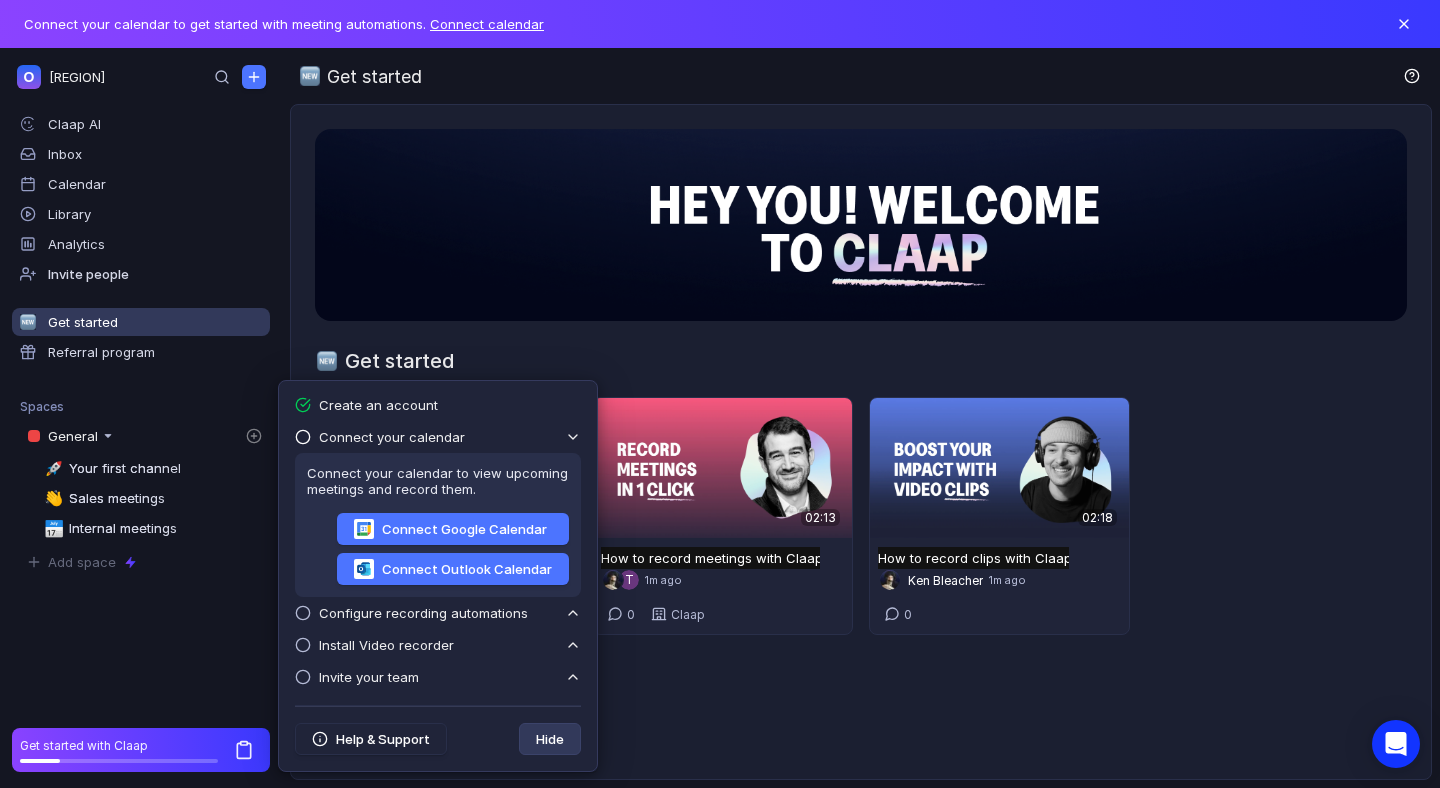 click on "Hide" at bounding box center [550, 739] 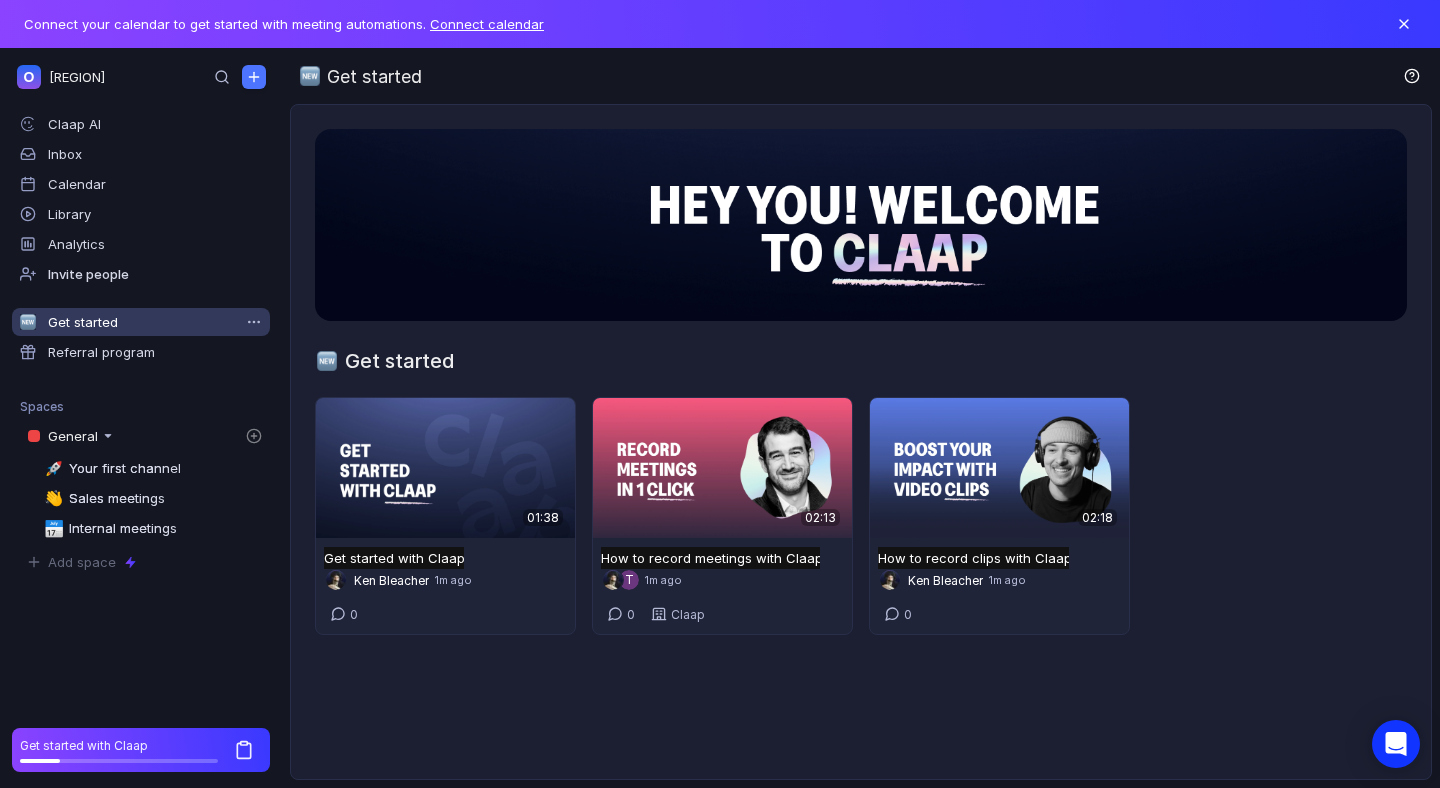 click on "Get started" at bounding box center [141, 322] 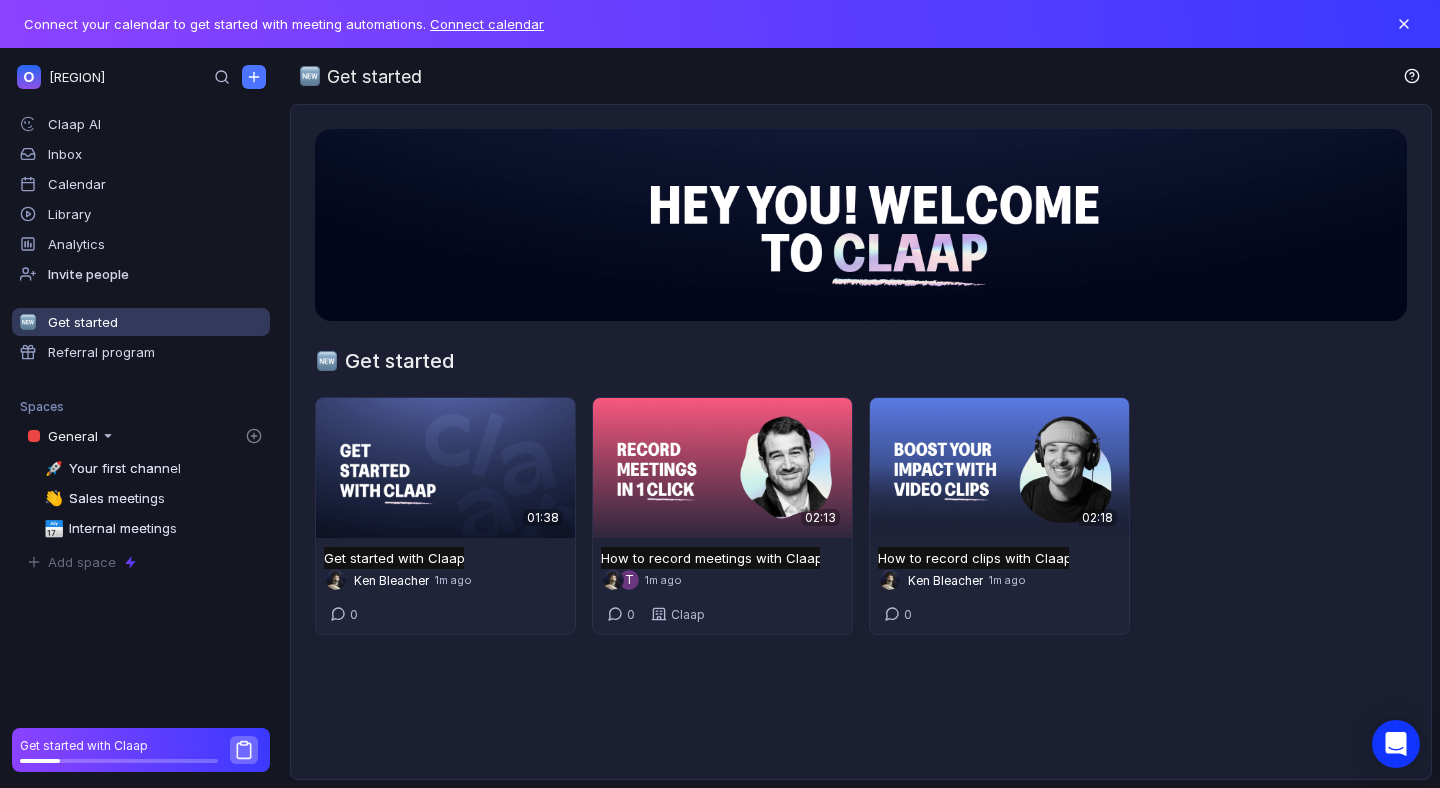 click at bounding box center [119, 761] 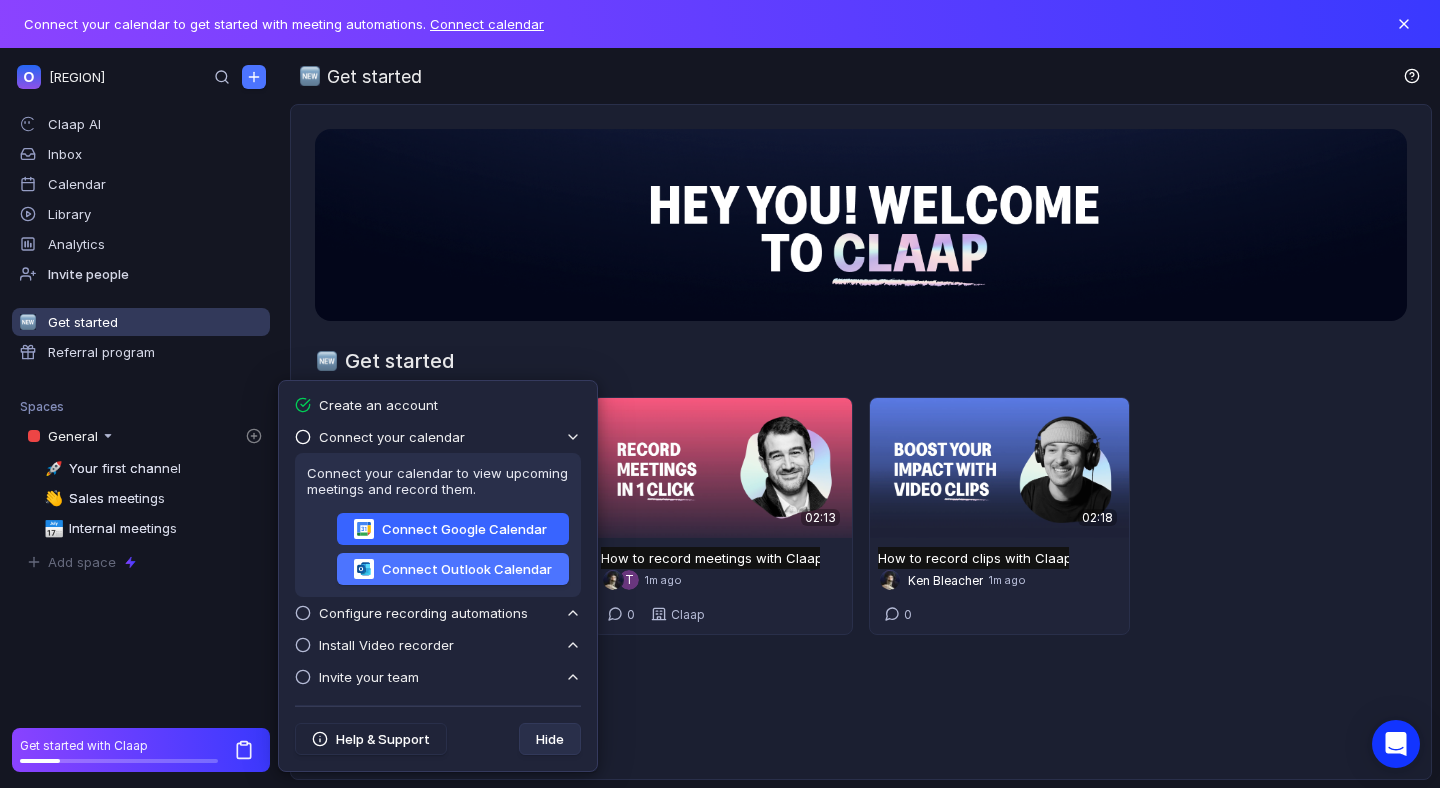 click on "Connect Google Calendar" at bounding box center (453, 529) 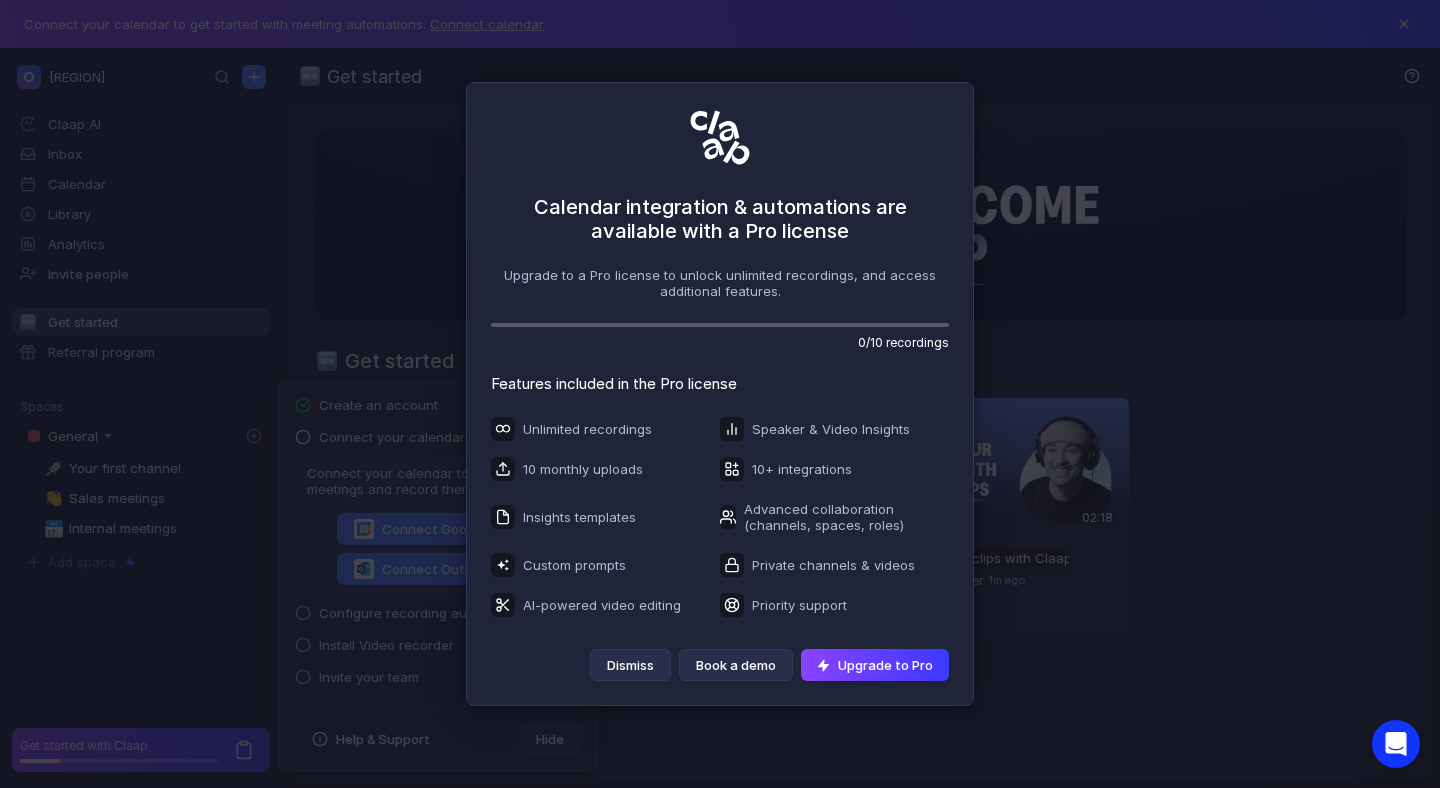 click on "Dismiss" at bounding box center (630, 665) 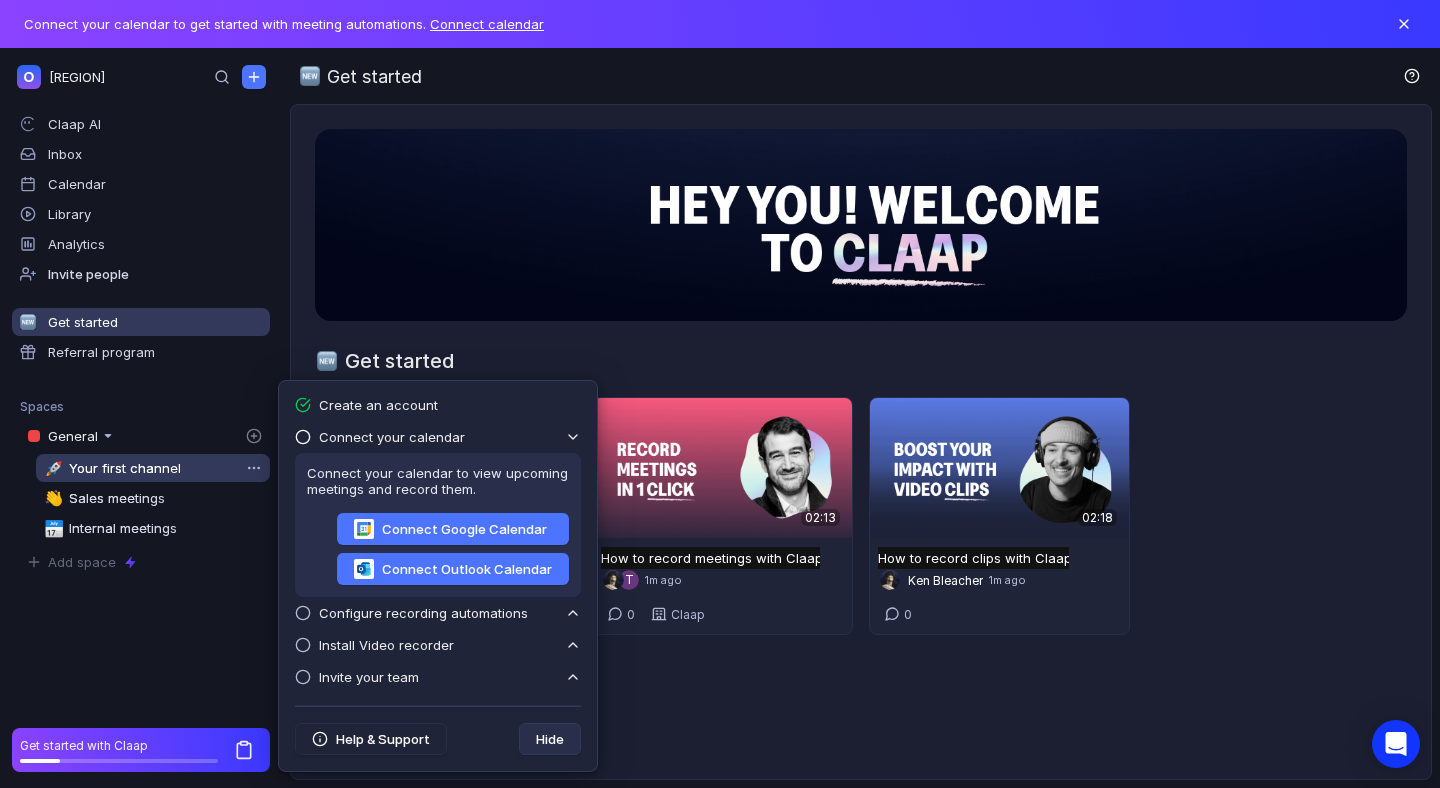 click on "Your first channel" at bounding box center [125, 468] 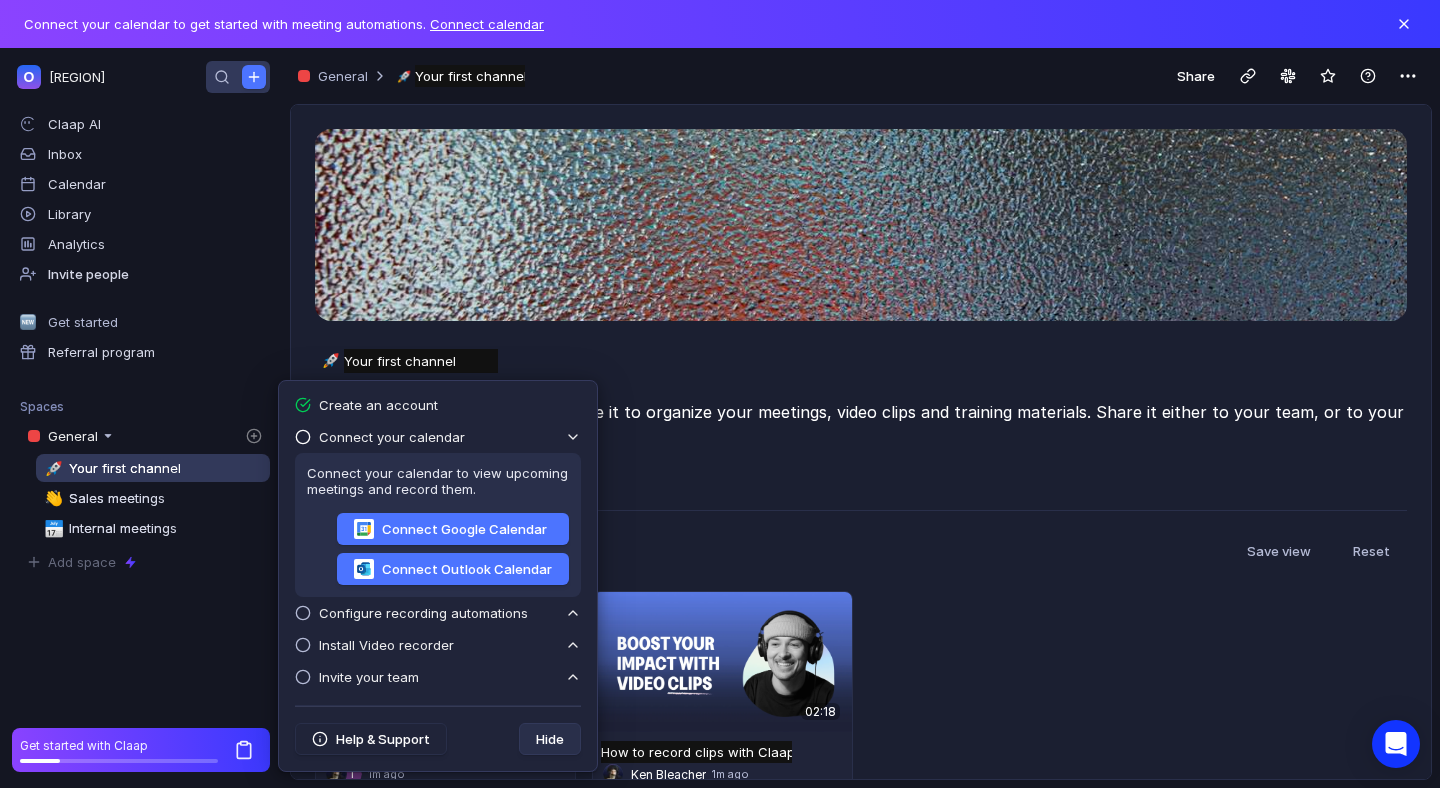 click at bounding box center [238, 77] 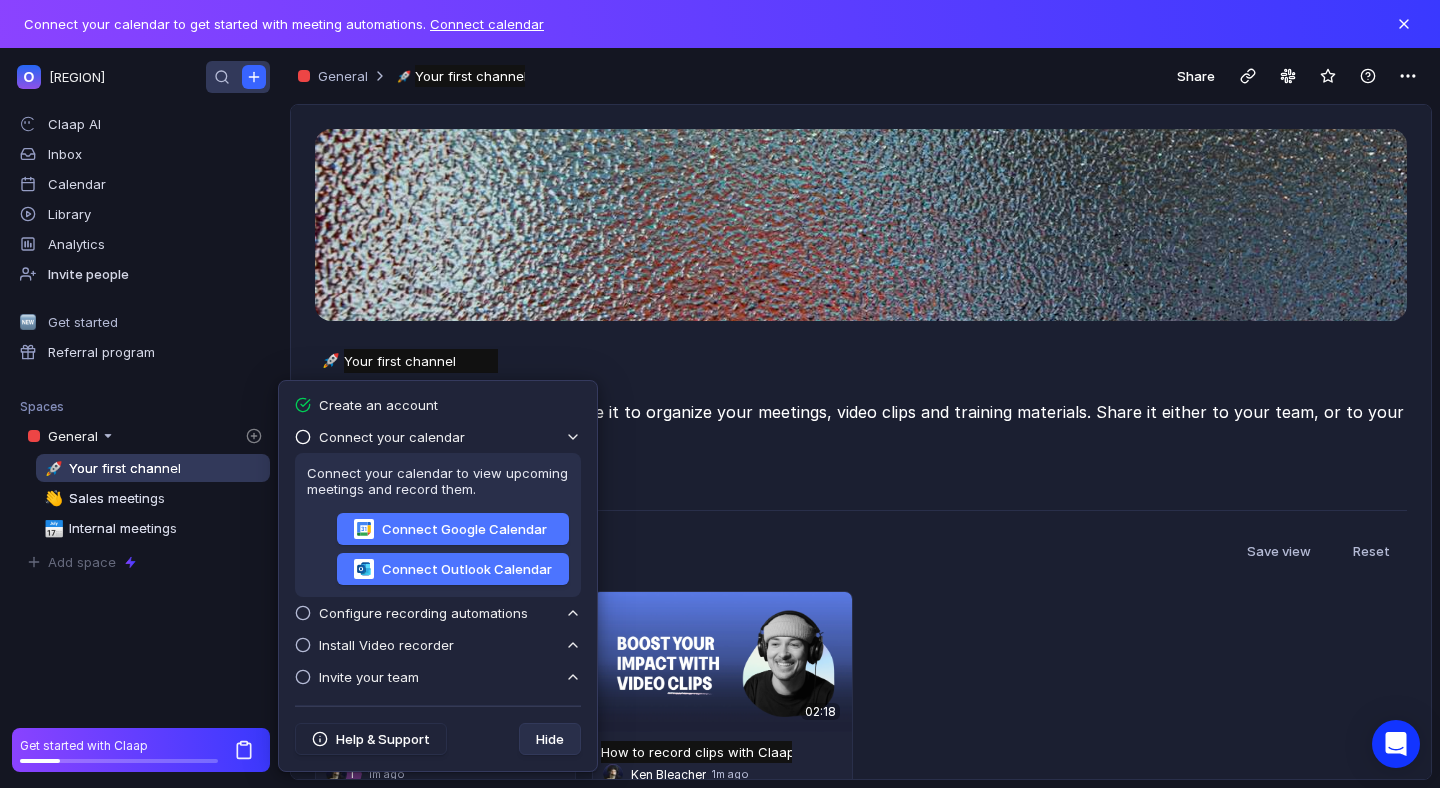 click at bounding box center (254, 77) 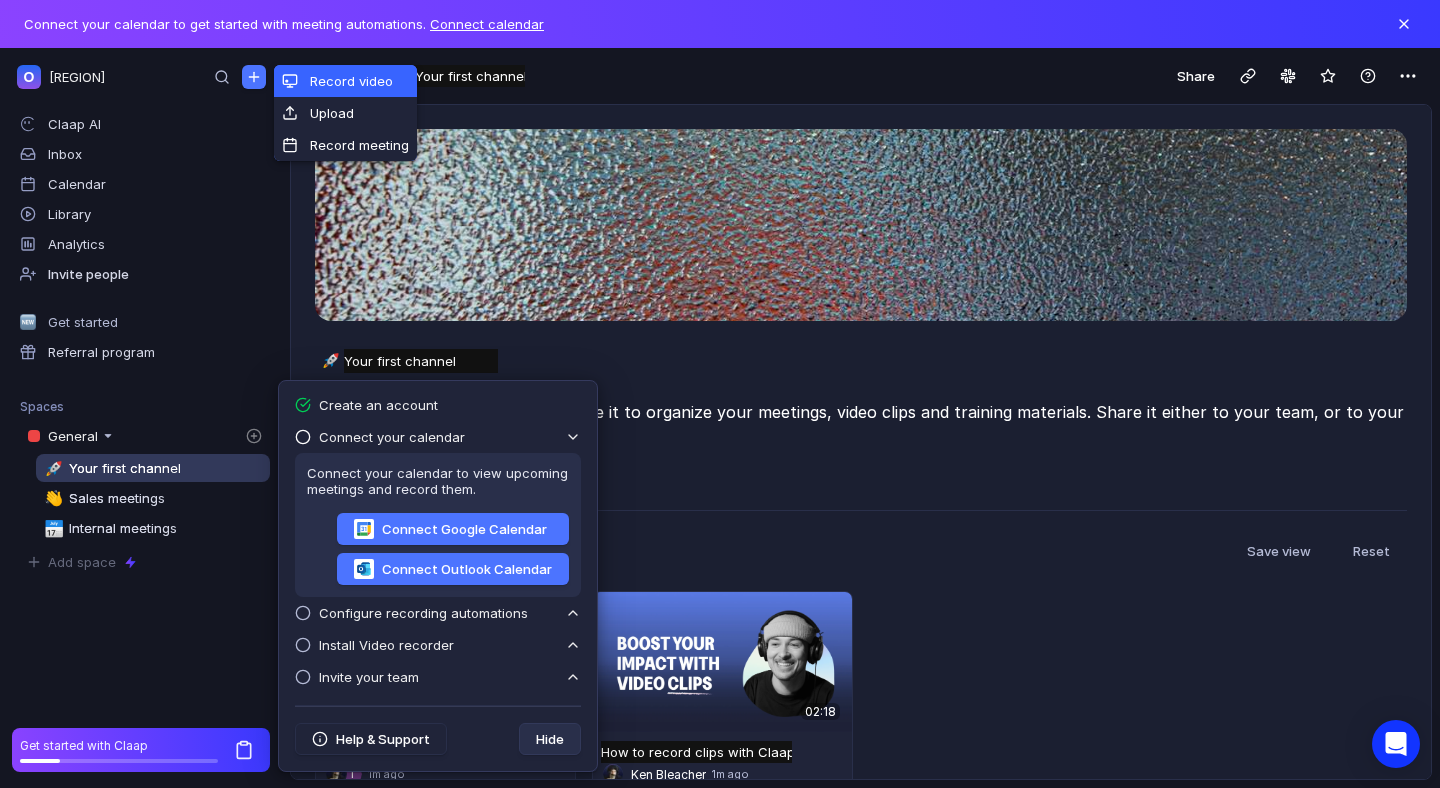 click on "Record video" at bounding box center (345, 81) 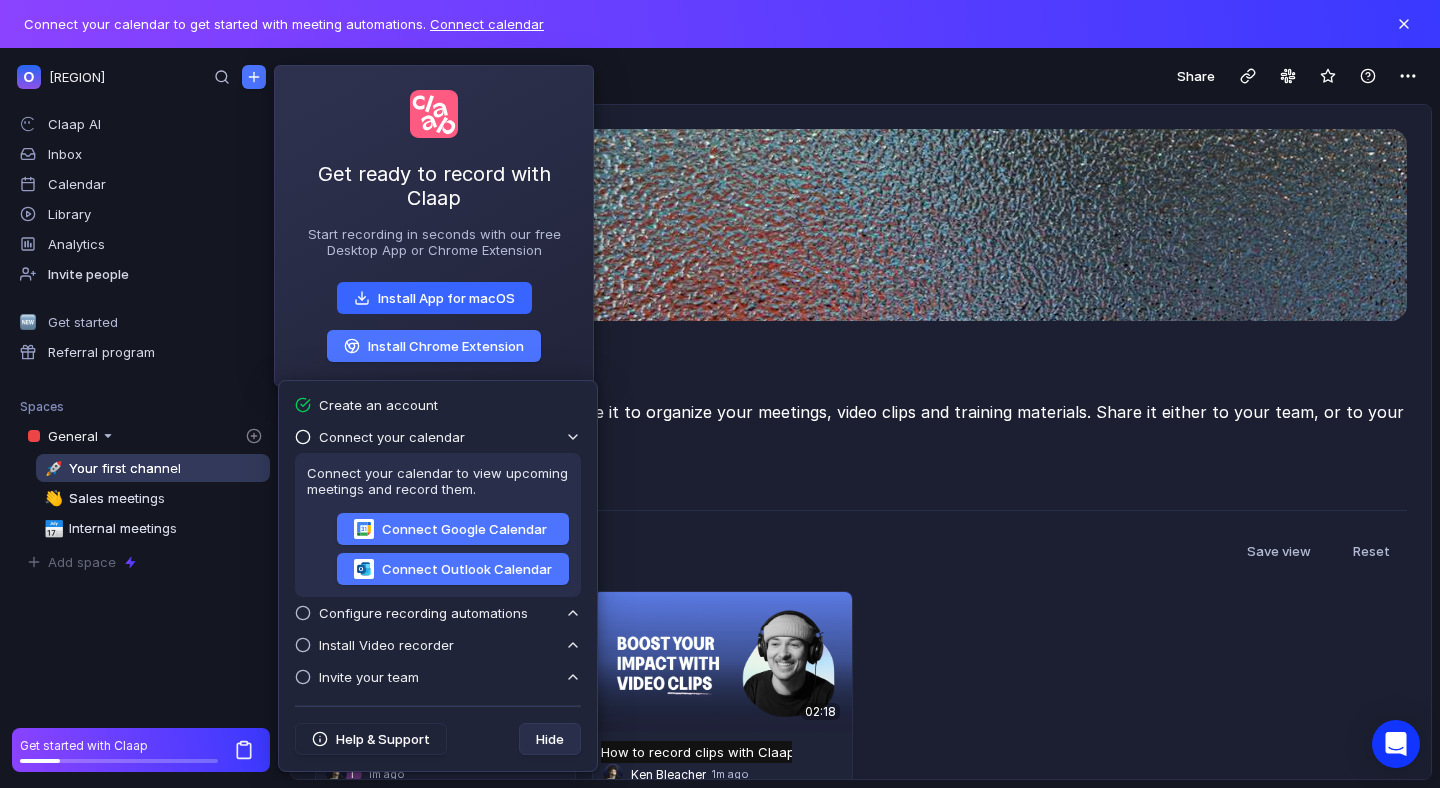 click on "Install App for macOS" at bounding box center (434, 298) 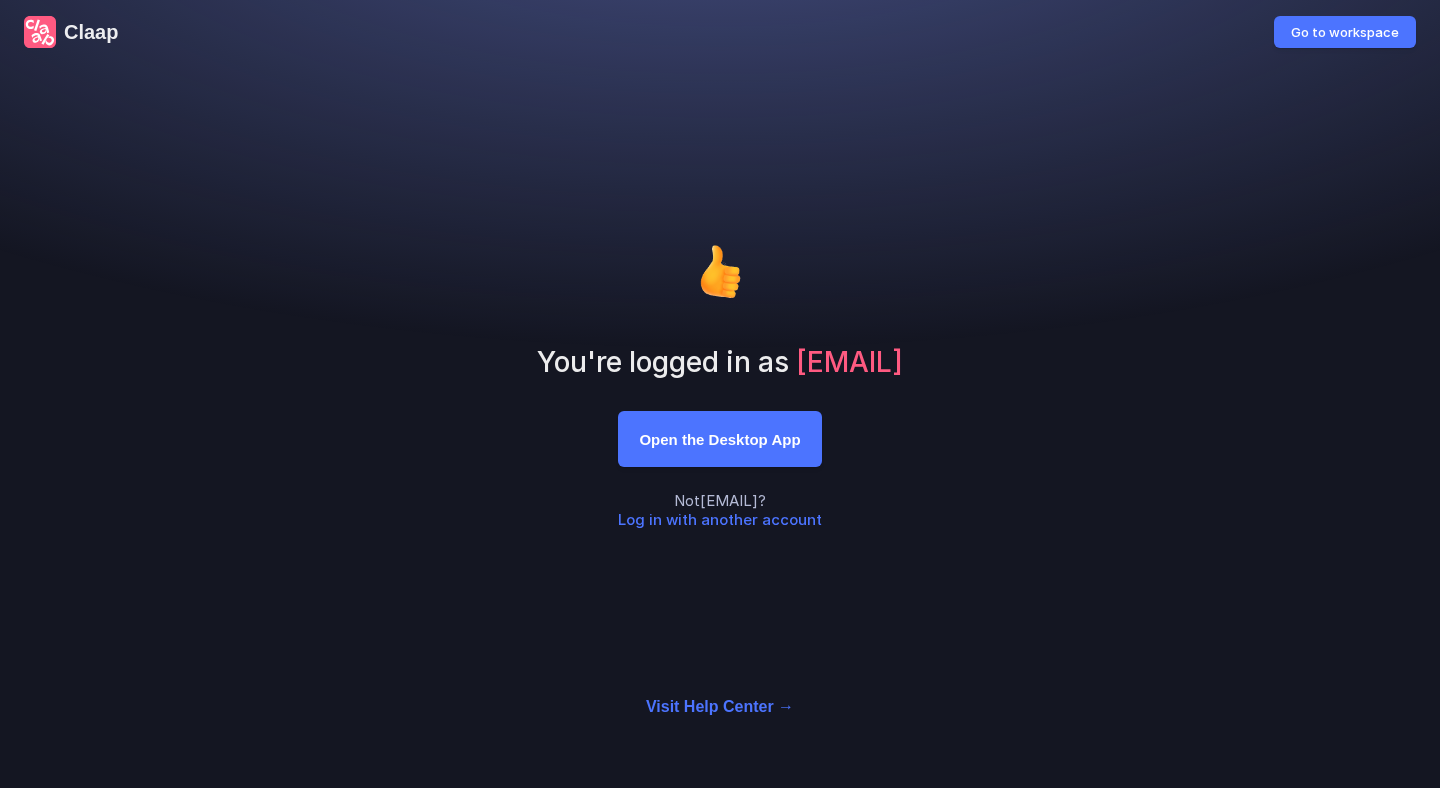 scroll, scrollTop: 0, scrollLeft: 0, axis: both 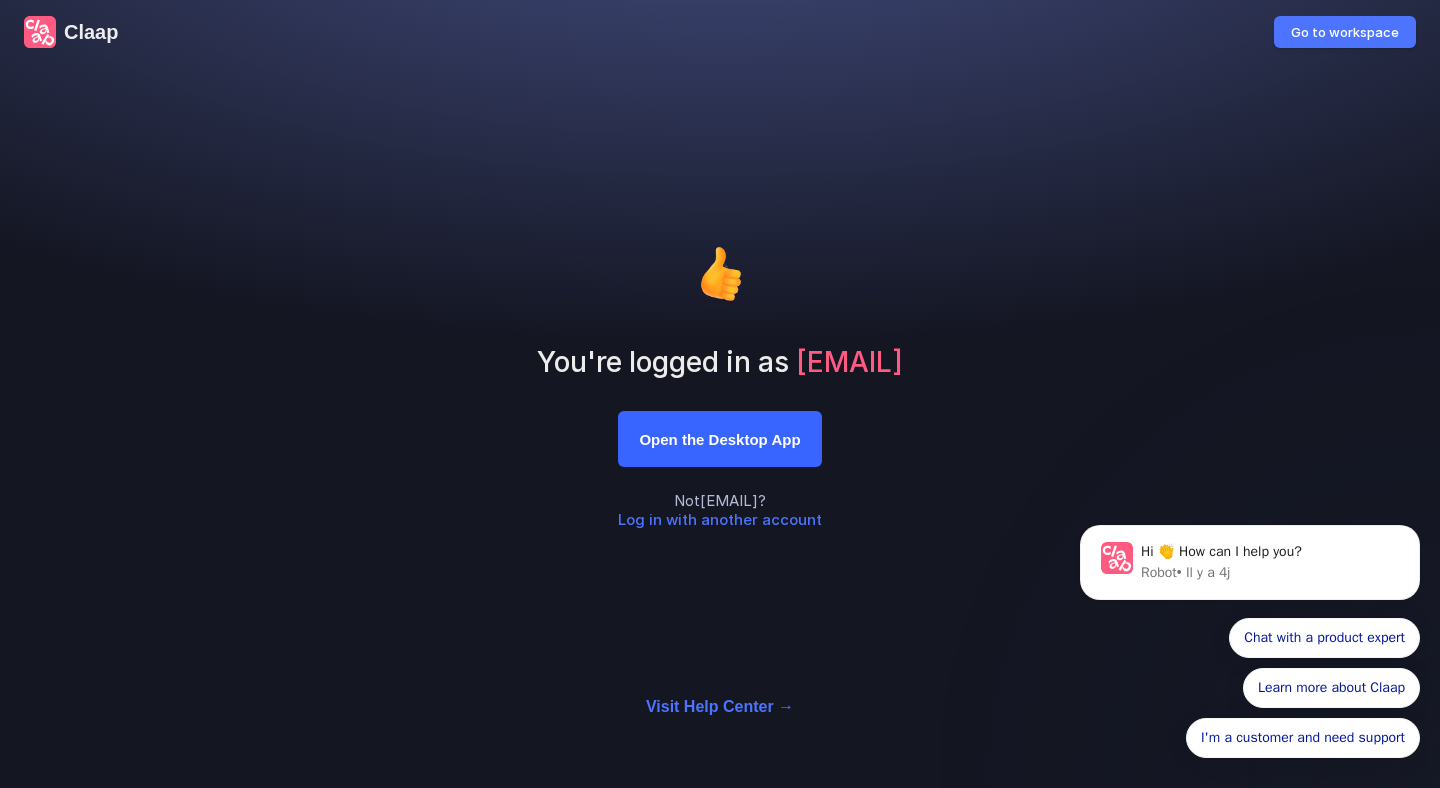 click on "Open the Desktop App" at bounding box center (720, 439) 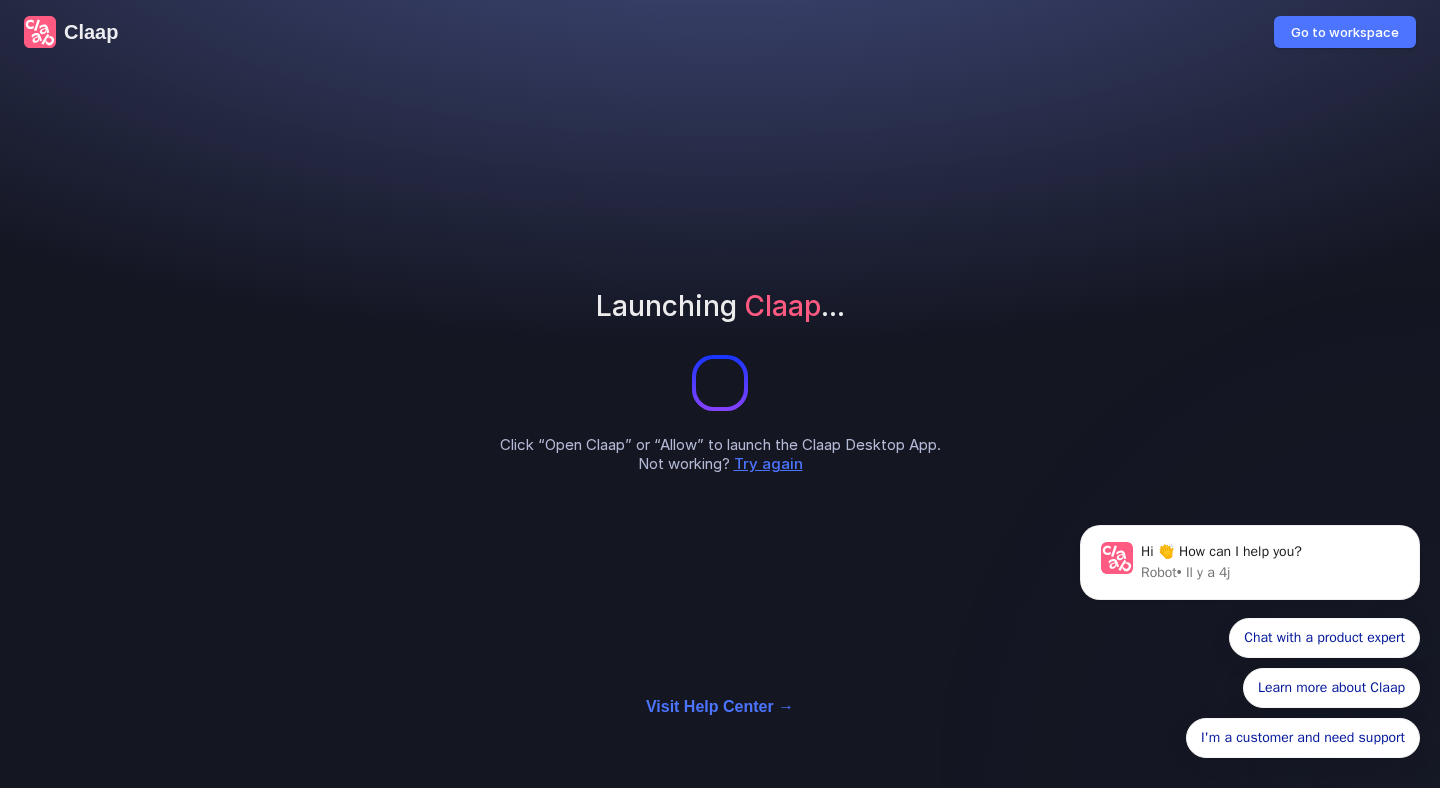 click on "Try again" at bounding box center [768, 463] 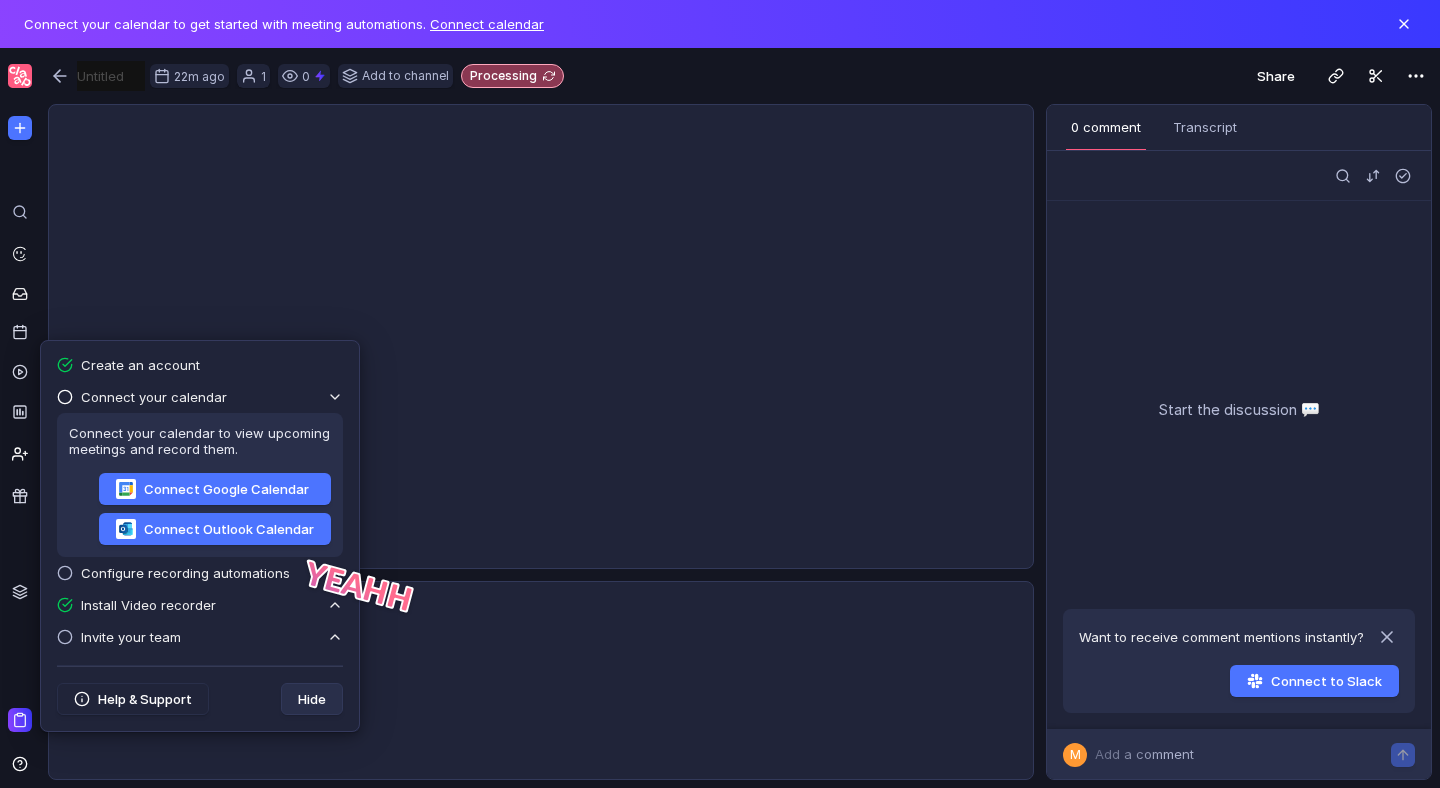 scroll, scrollTop: 0, scrollLeft: 0, axis: both 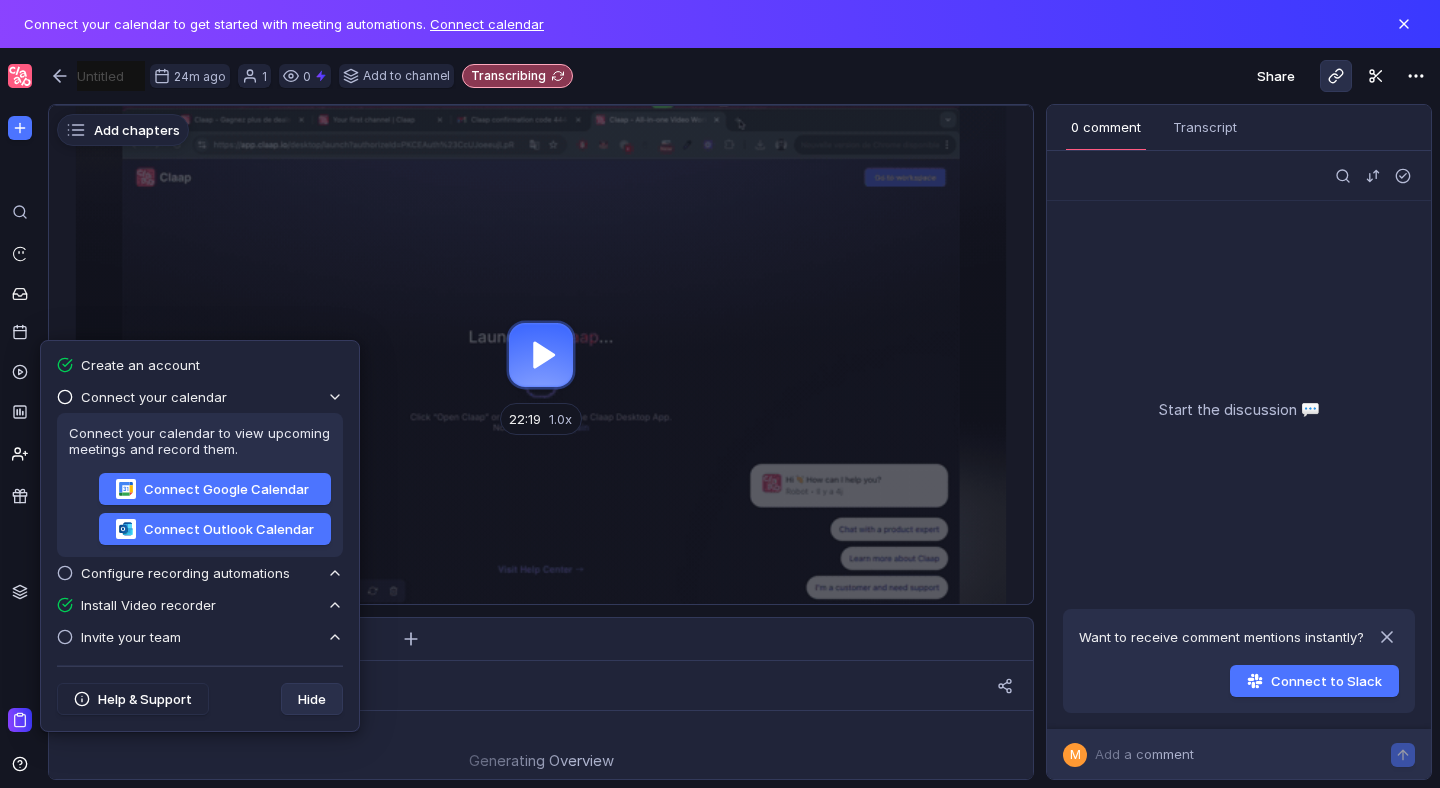 click at bounding box center (1336, 76) 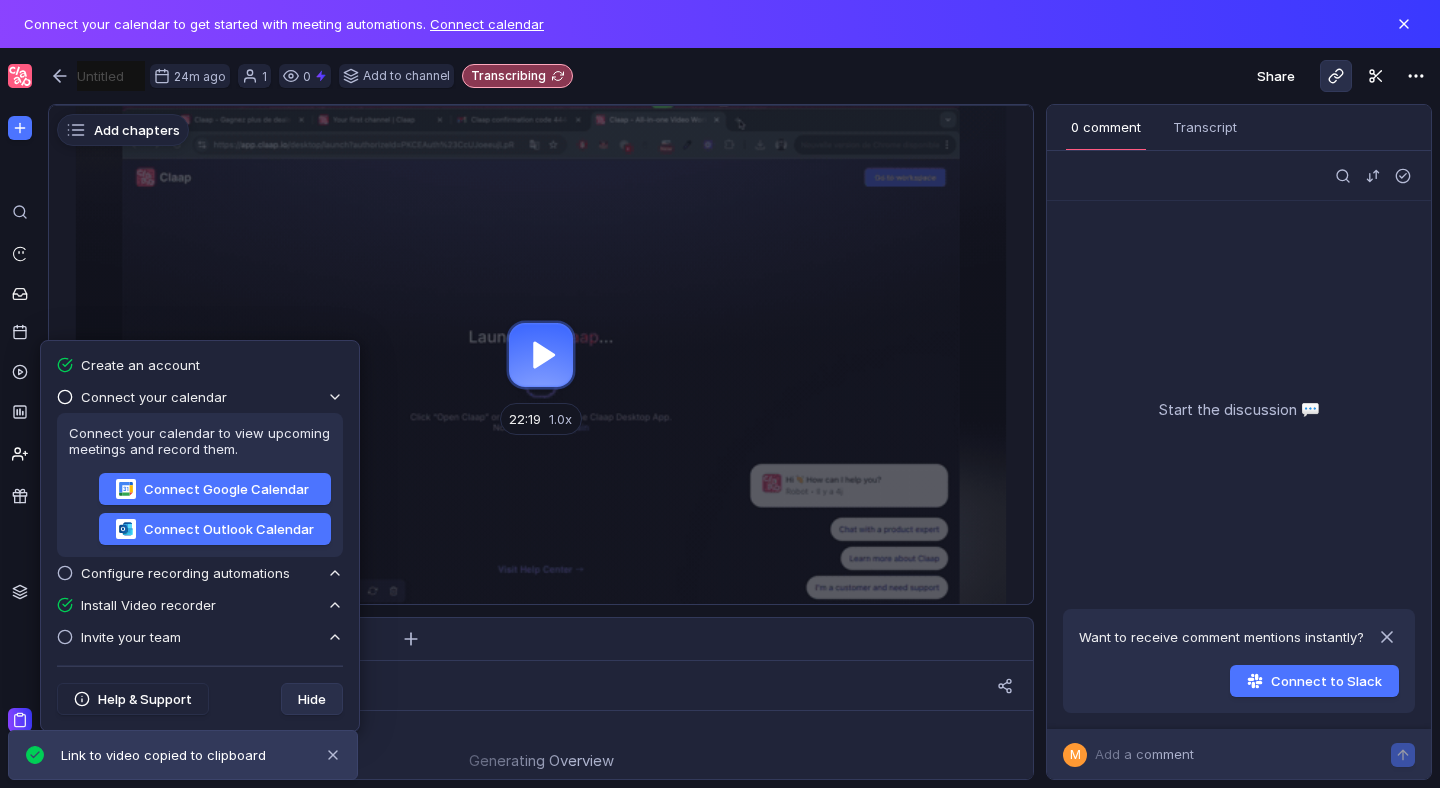 click at bounding box center (1336, 76) 